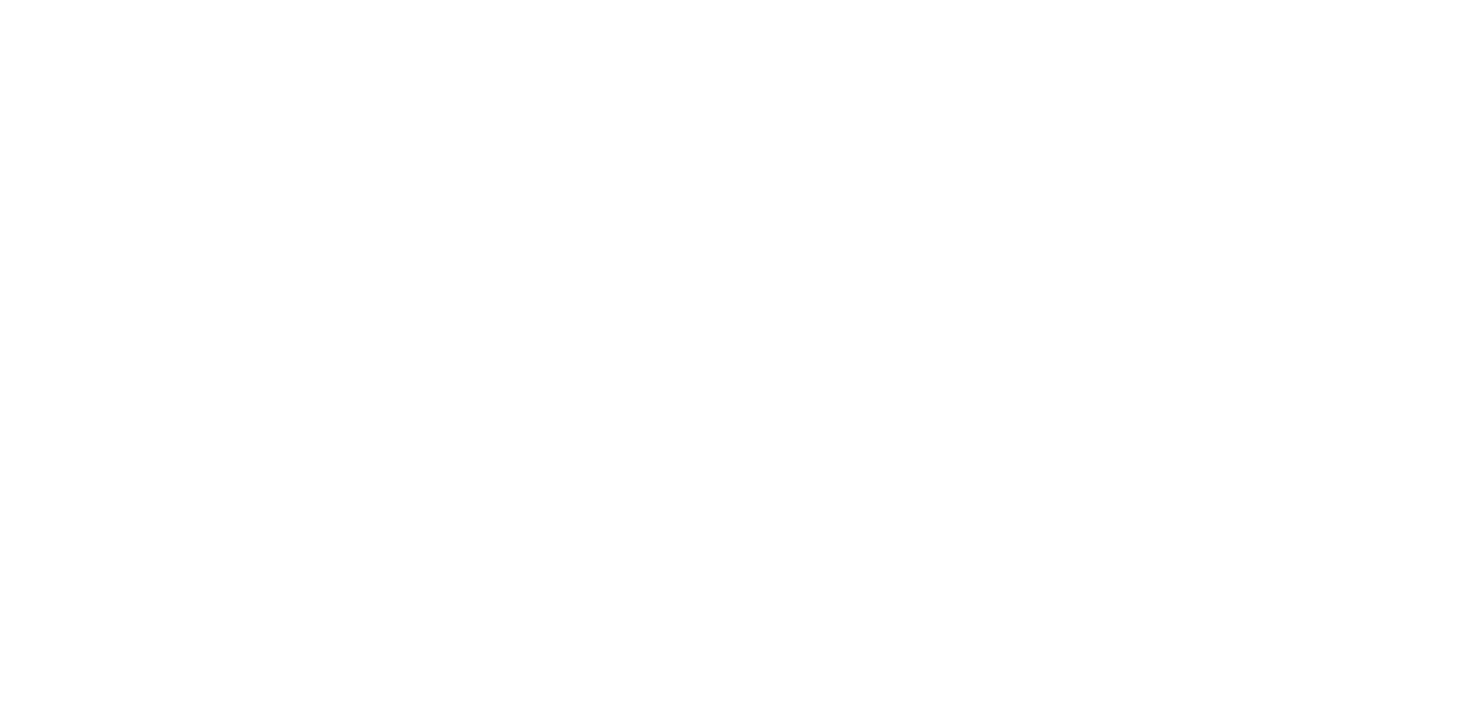 scroll, scrollTop: 0, scrollLeft: 0, axis: both 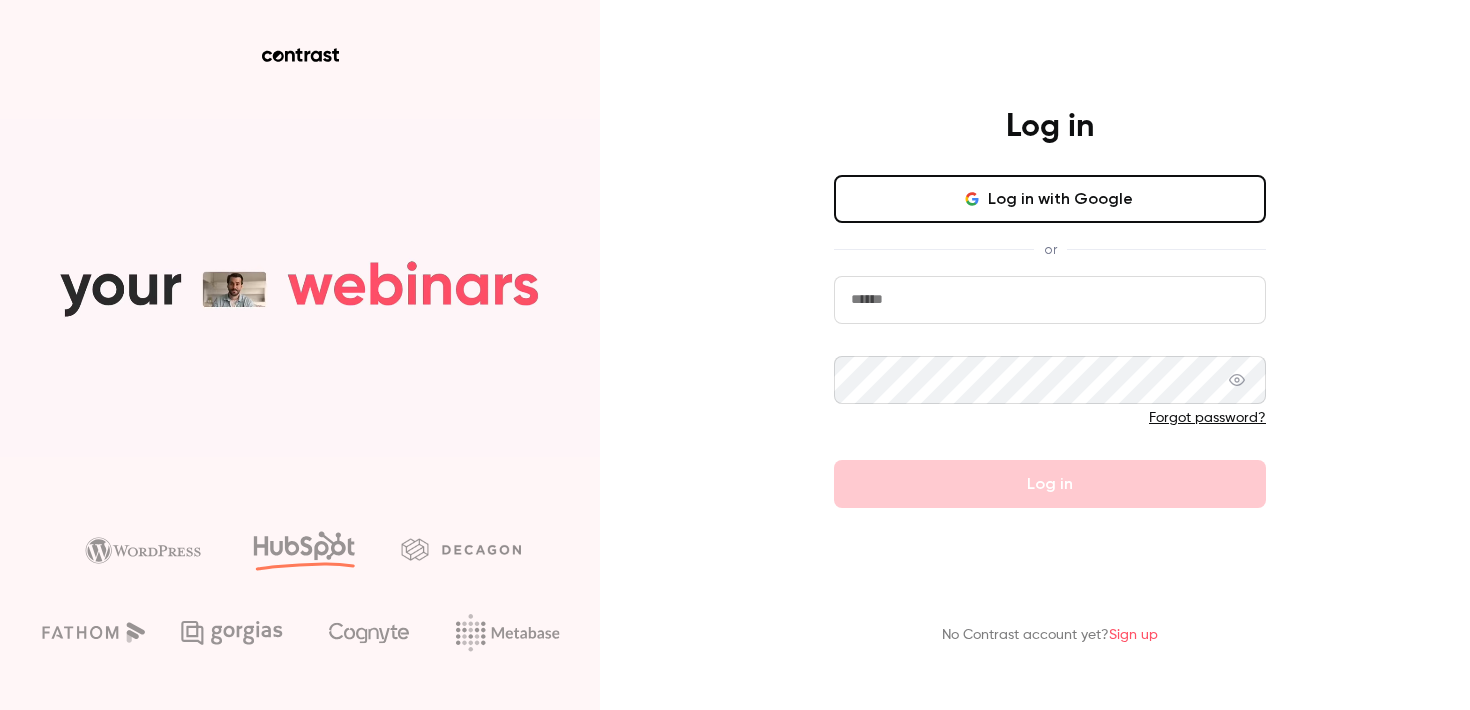 click on "Log in with Google" at bounding box center [1050, 199] 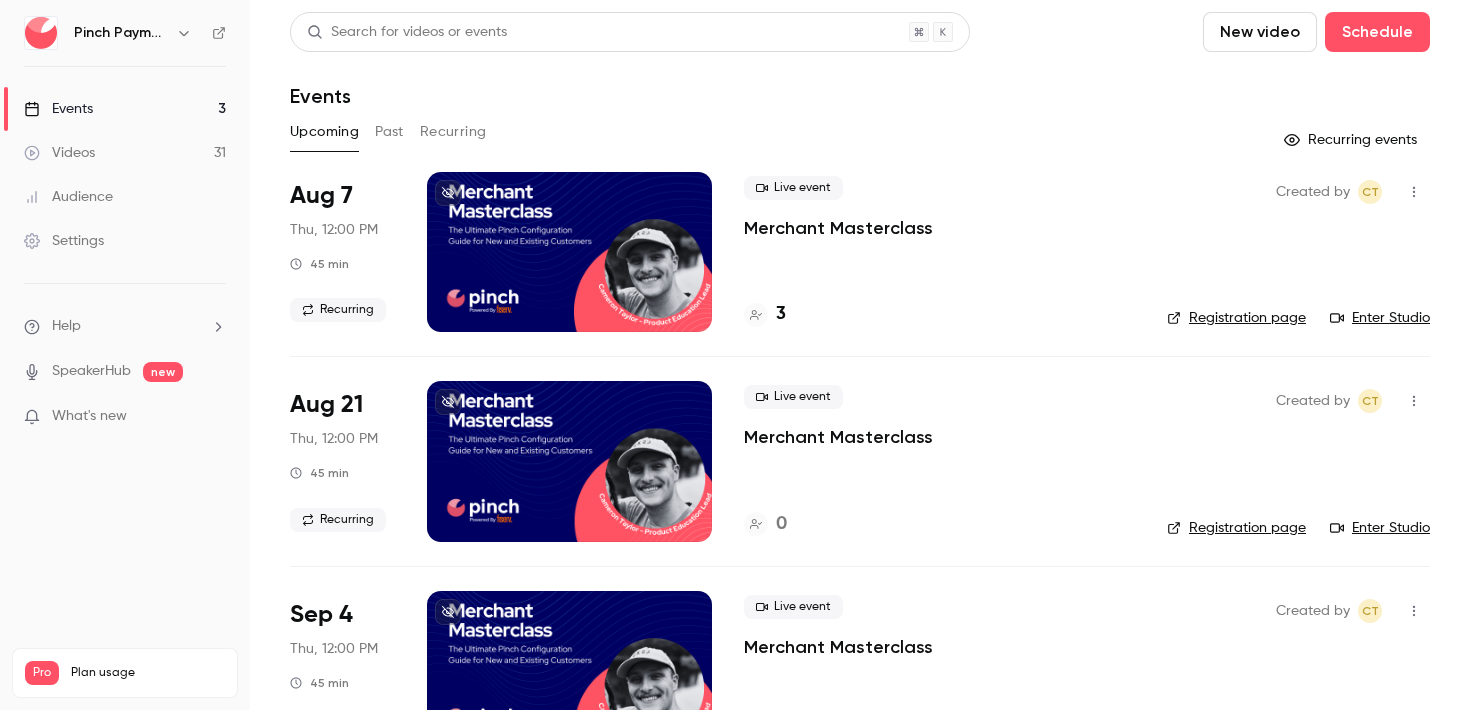 click 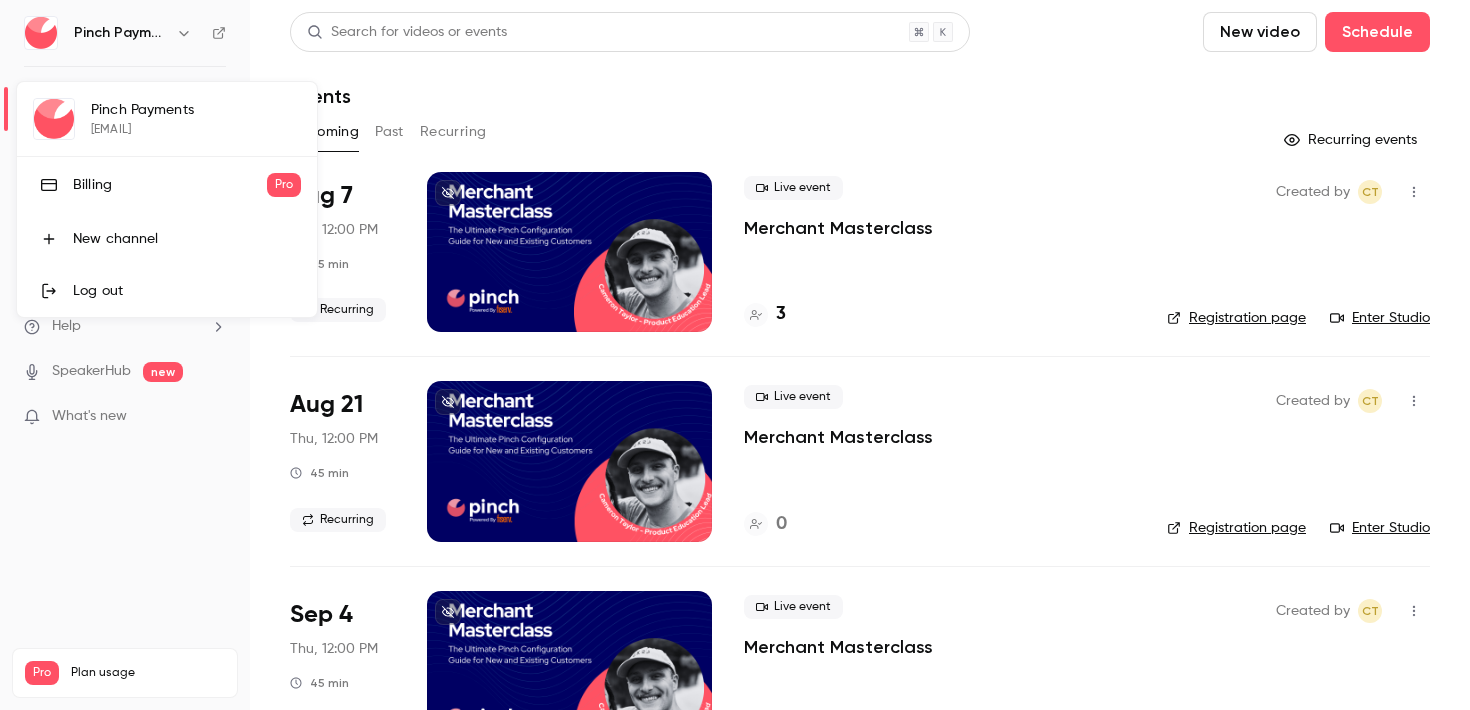 click at bounding box center (735, 355) 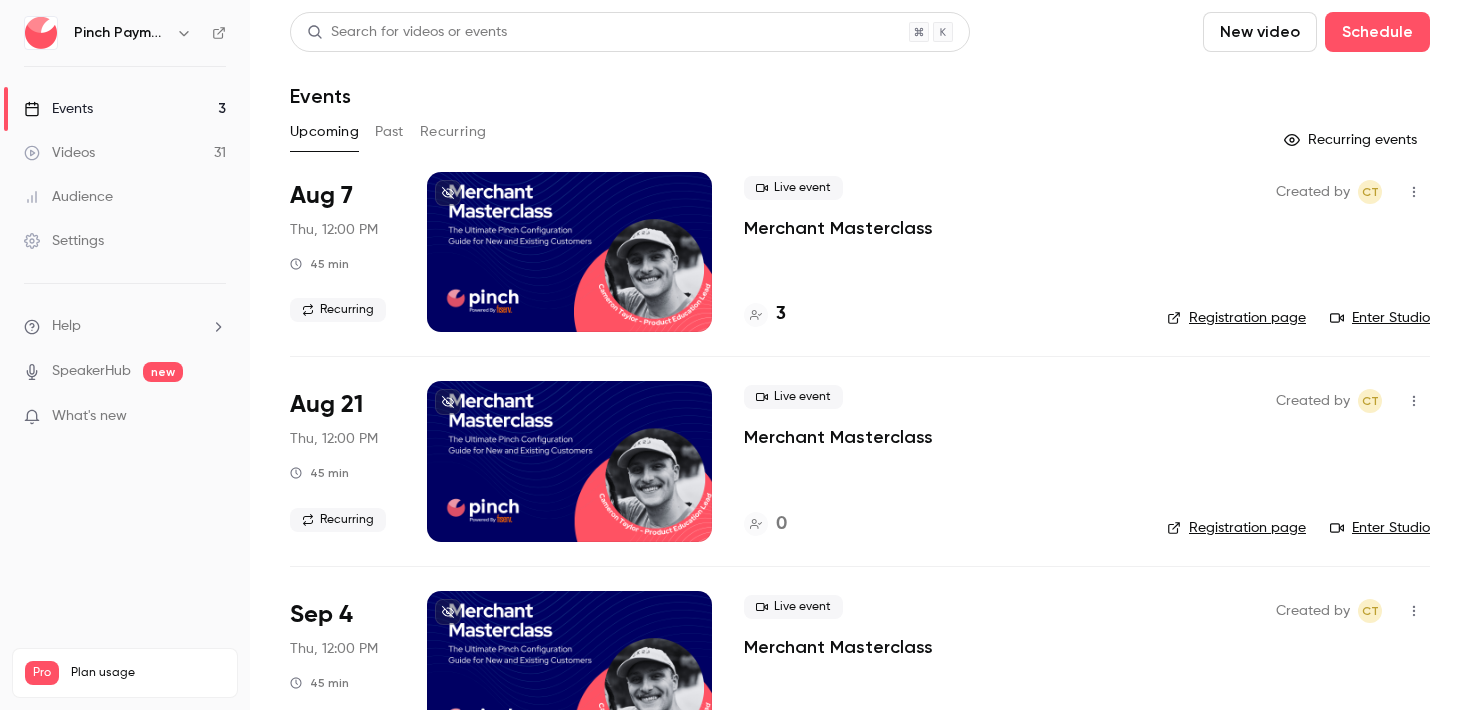 click on "Settings" at bounding box center (64, 241) 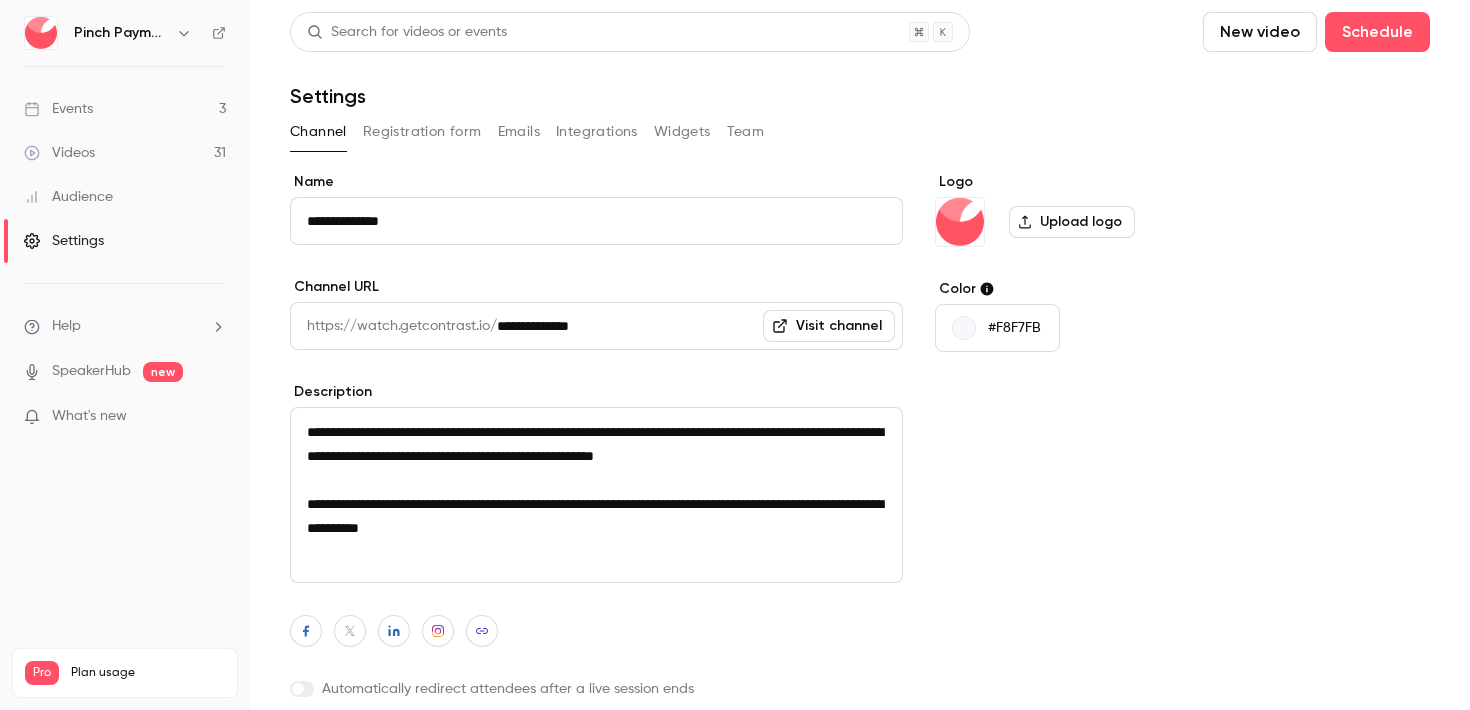 click on "Team" at bounding box center (746, 132) 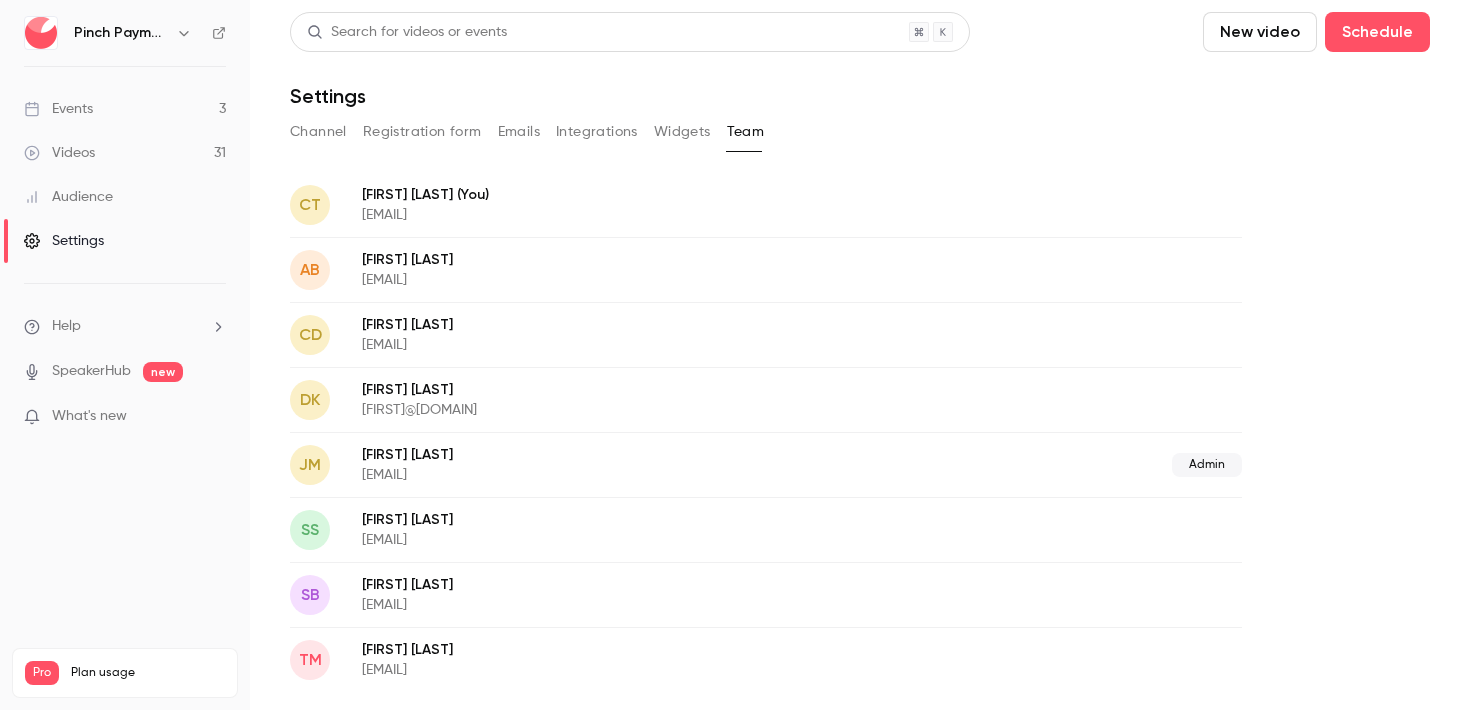type 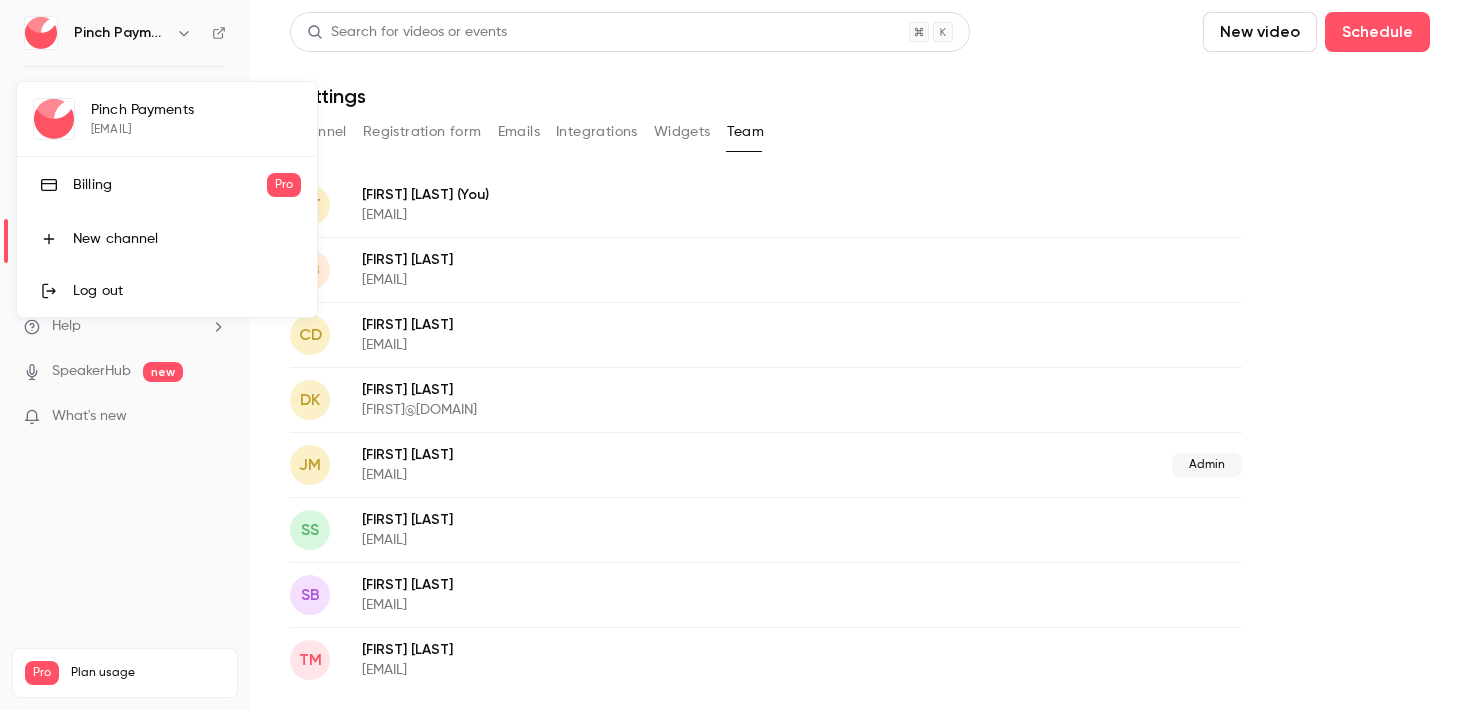 click on "Log out" at bounding box center [187, 291] 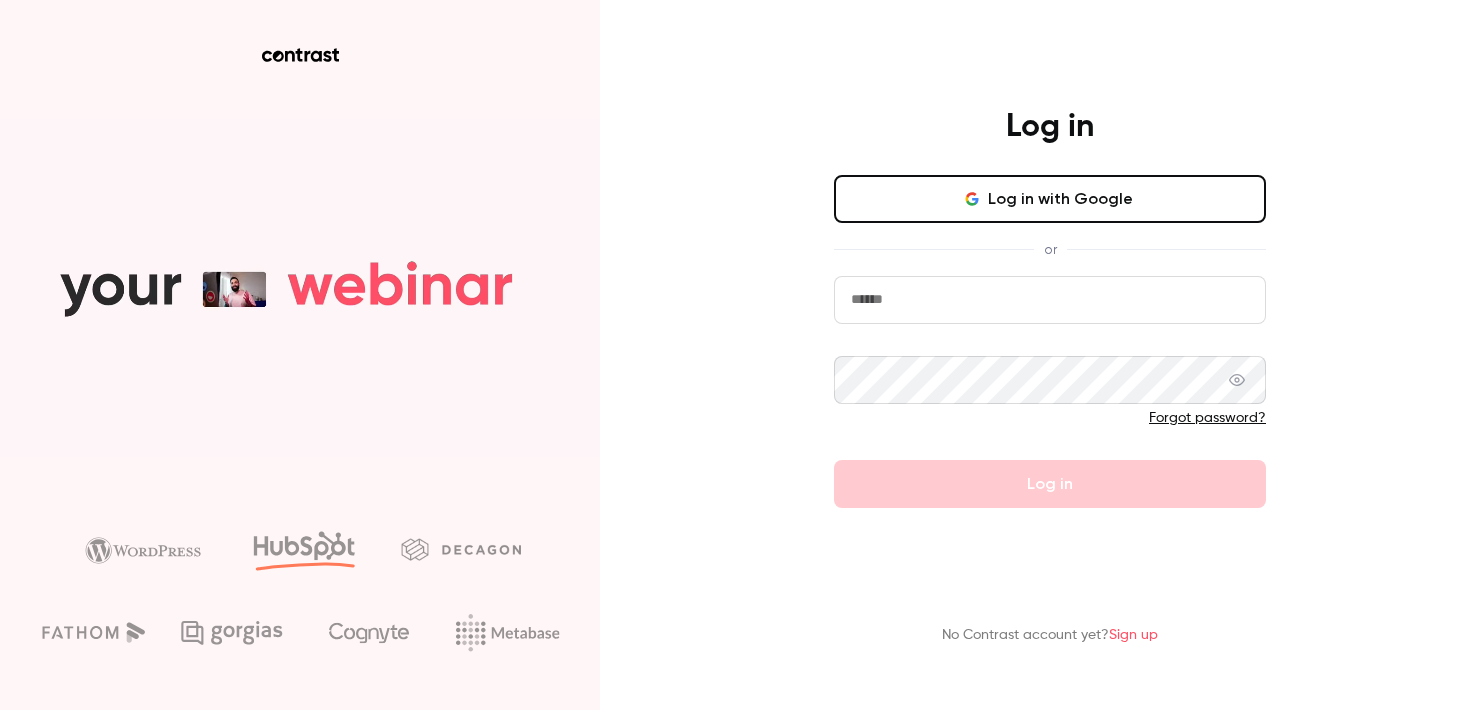 drag, startPoint x: 549, startPoint y: 165, endPoint x: 780, endPoint y: 202, distance: 233.94444 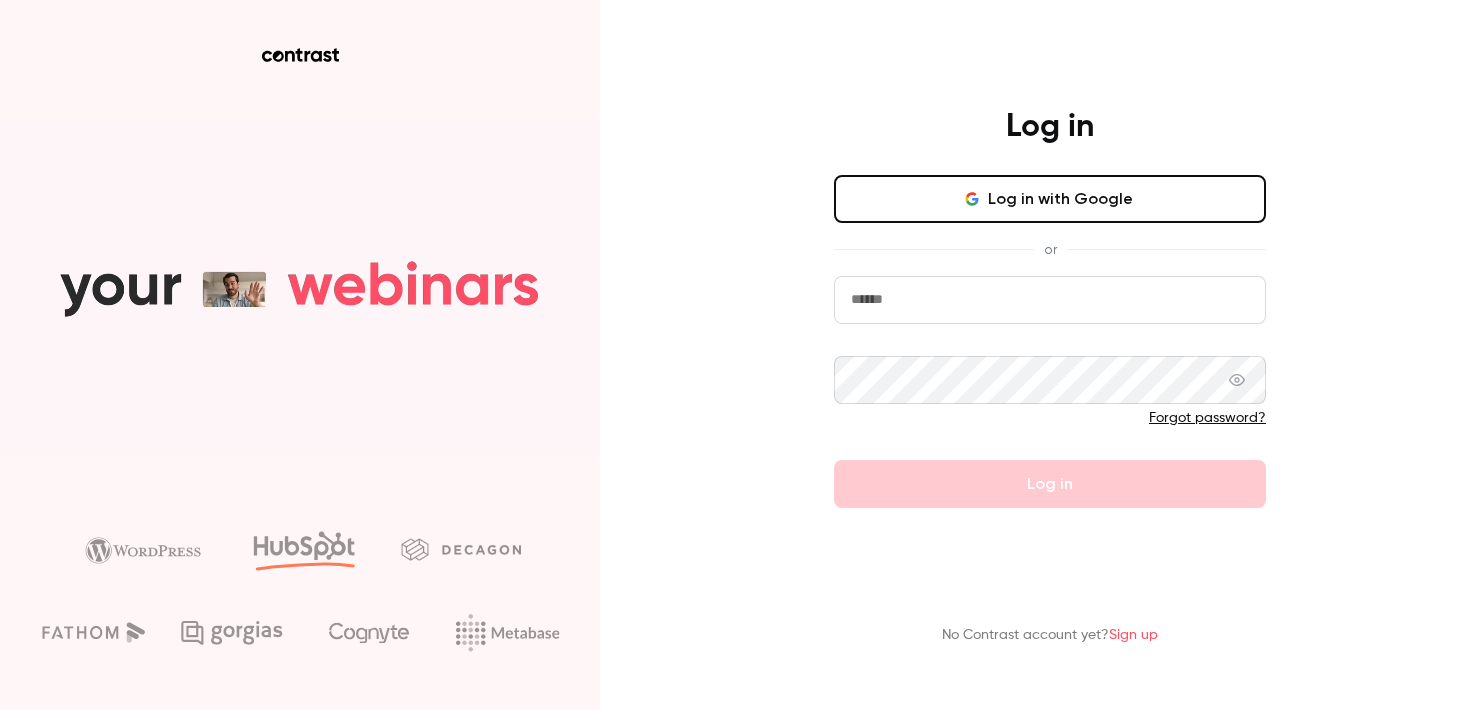 click at bounding box center (300, 288) 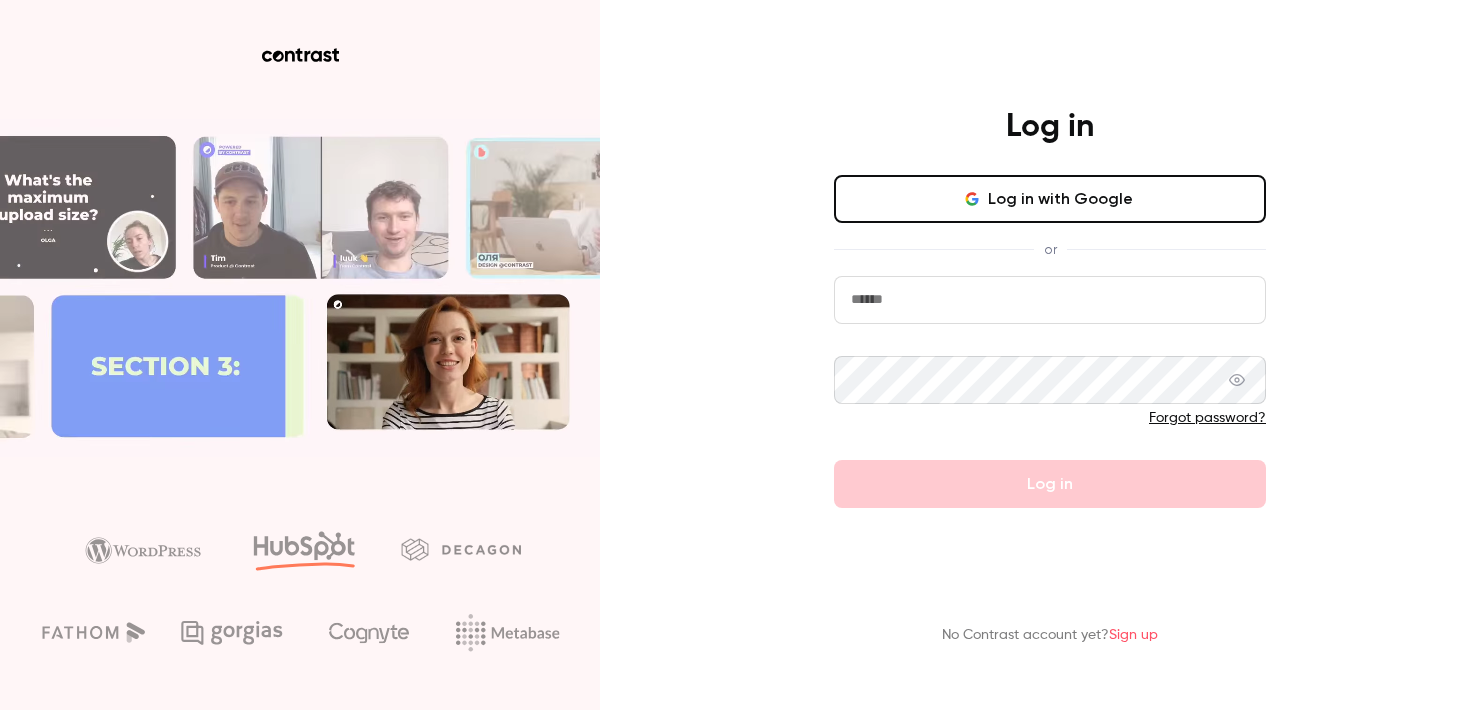 click on "Log in with Google" at bounding box center [1050, 199] 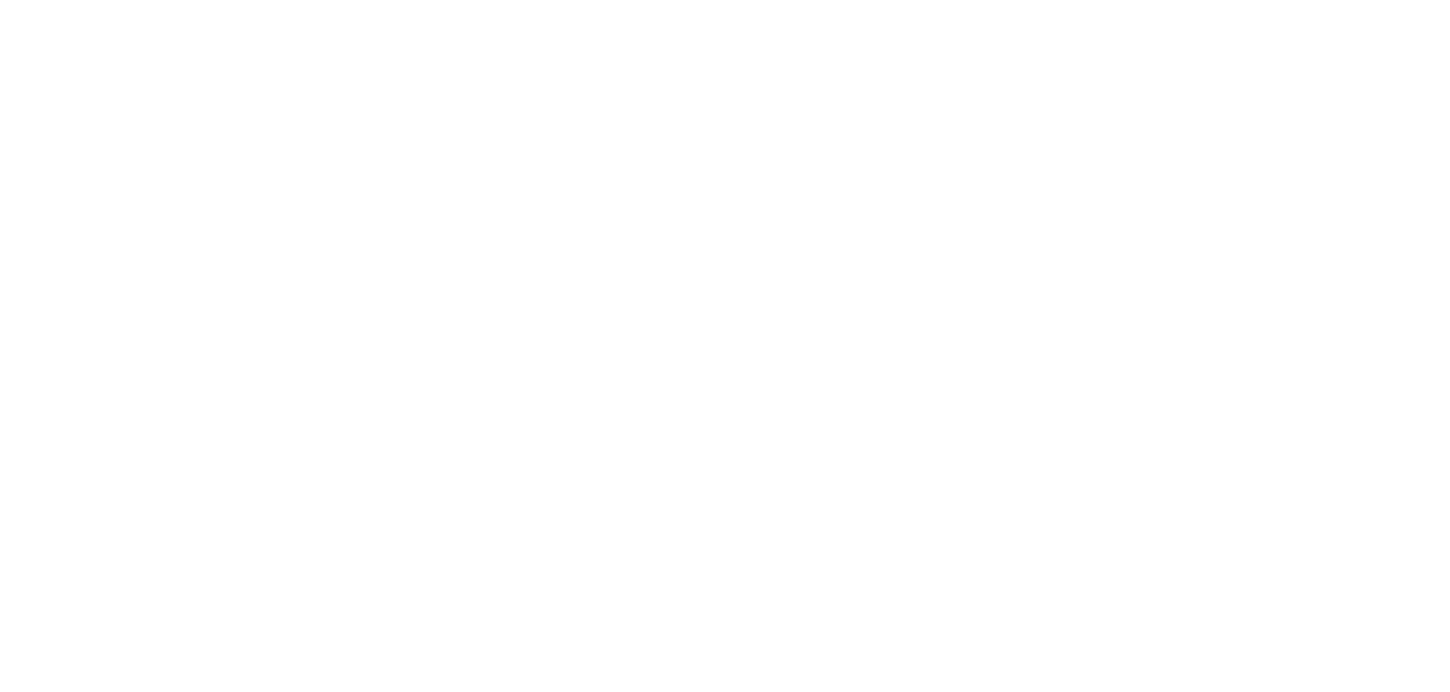 scroll, scrollTop: 0, scrollLeft: 0, axis: both 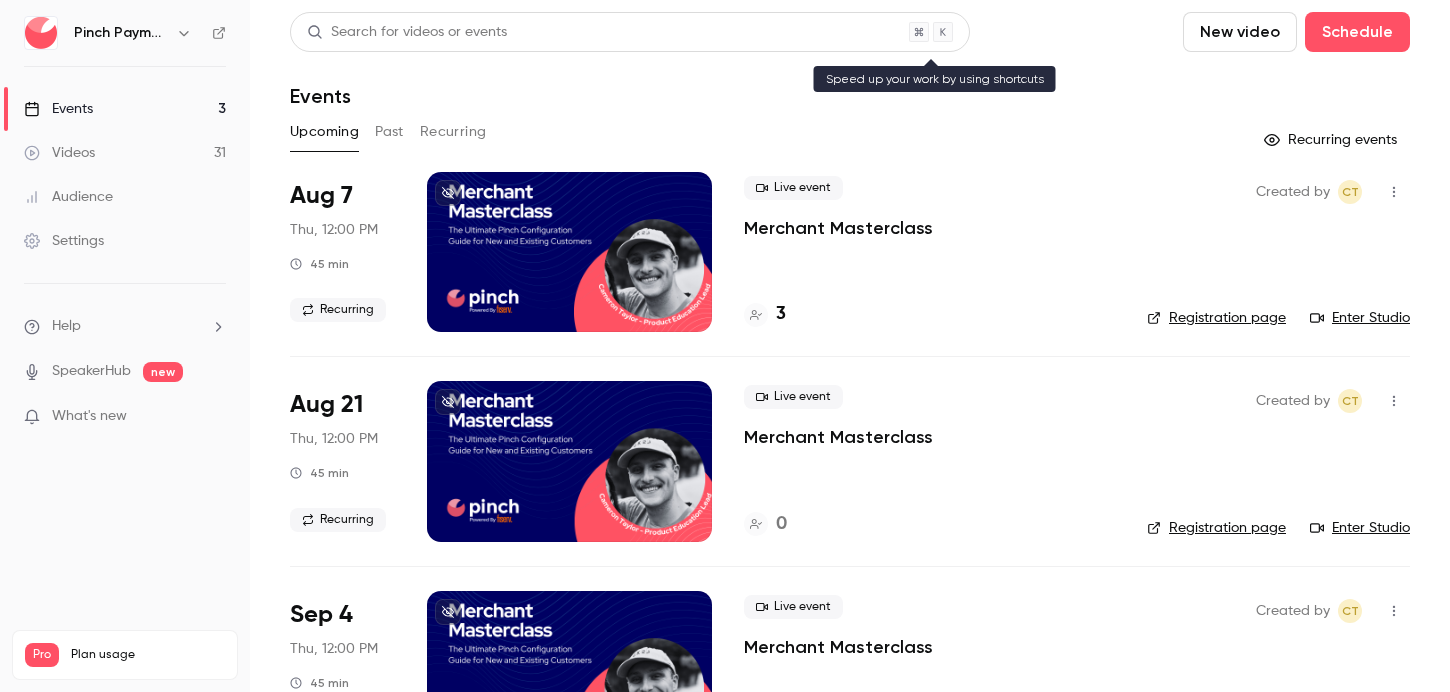 click on "Search for videos or events" at bounding box center (630, 32) 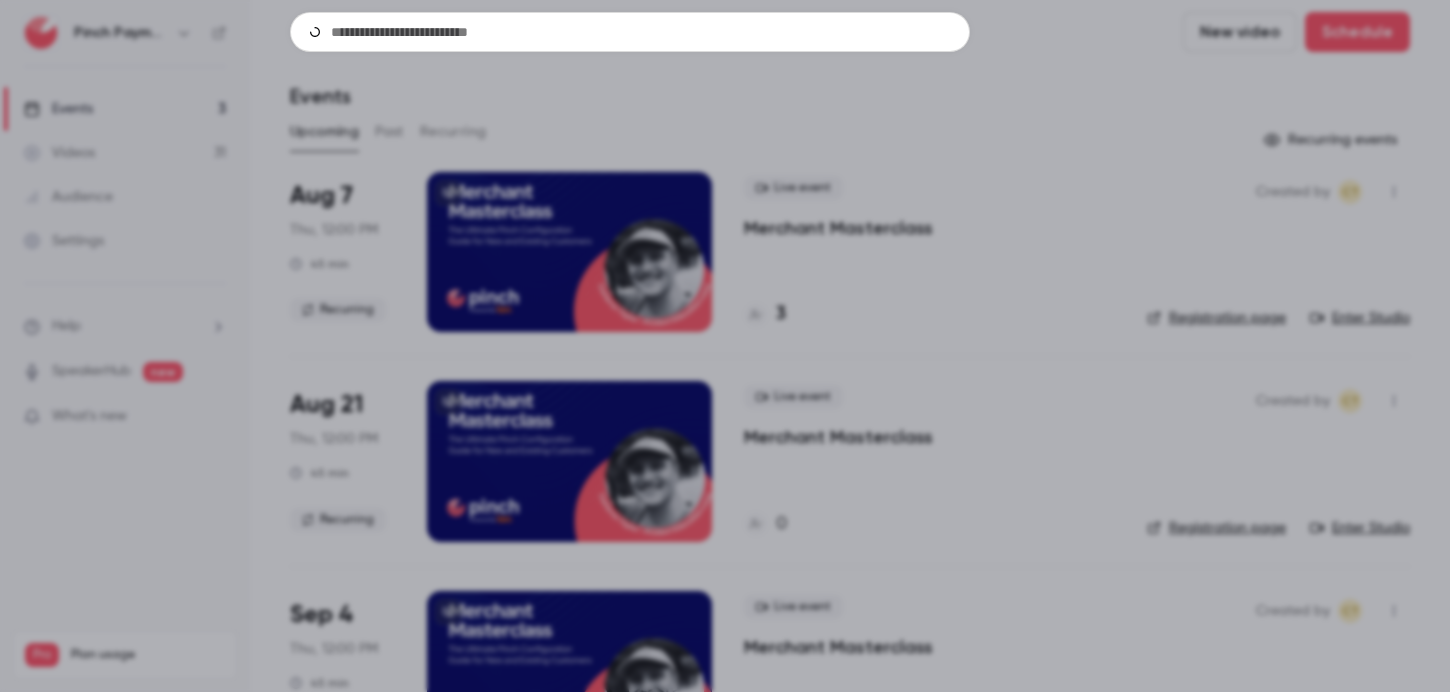 click at bounding box center (725, 346) 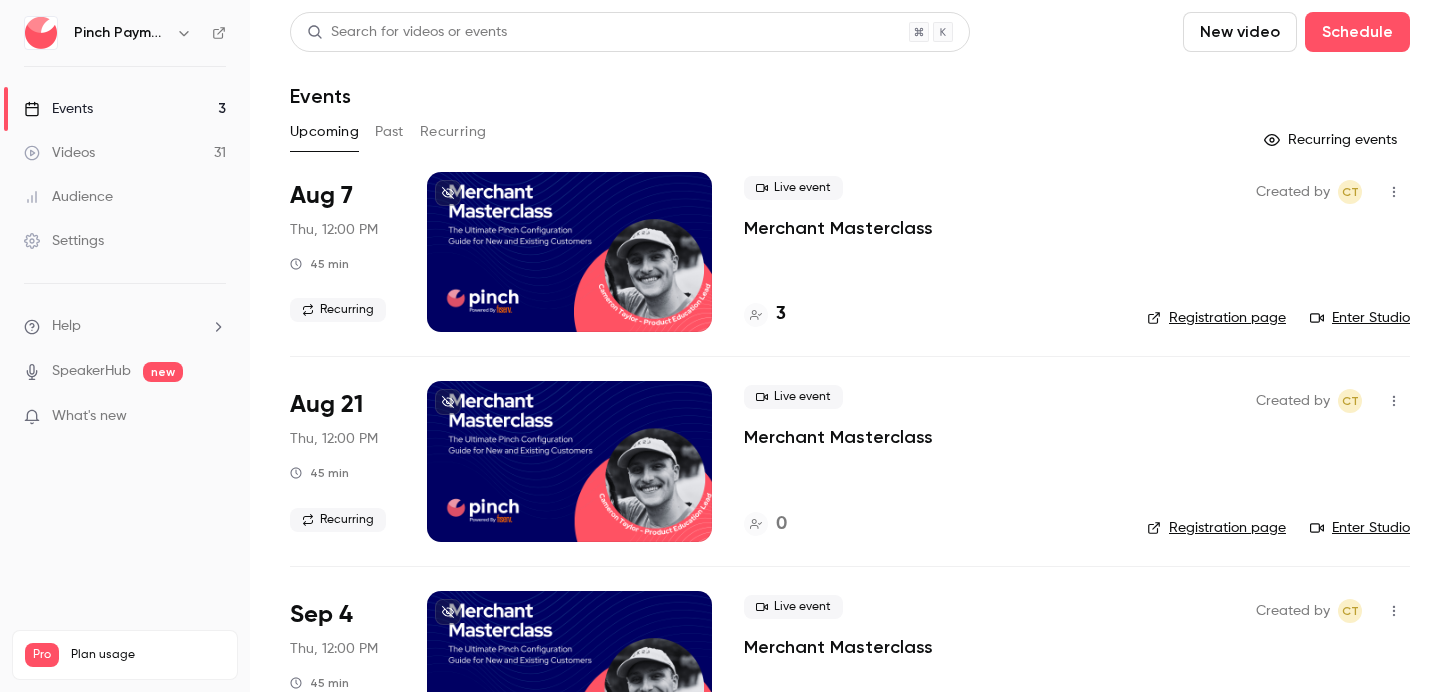 click on "Past" at bounding box center (389, 132) 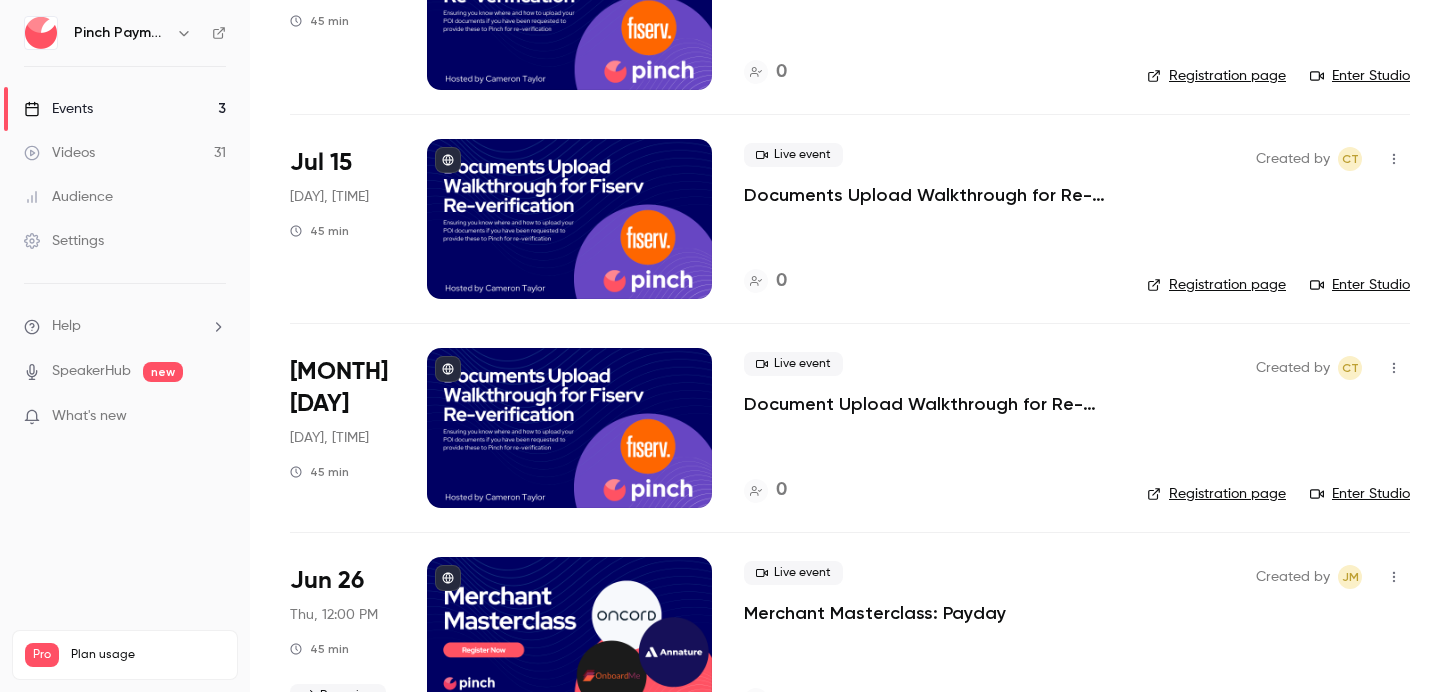 scroll, scrollTop: 0, scrollLeft: 0, axis: both 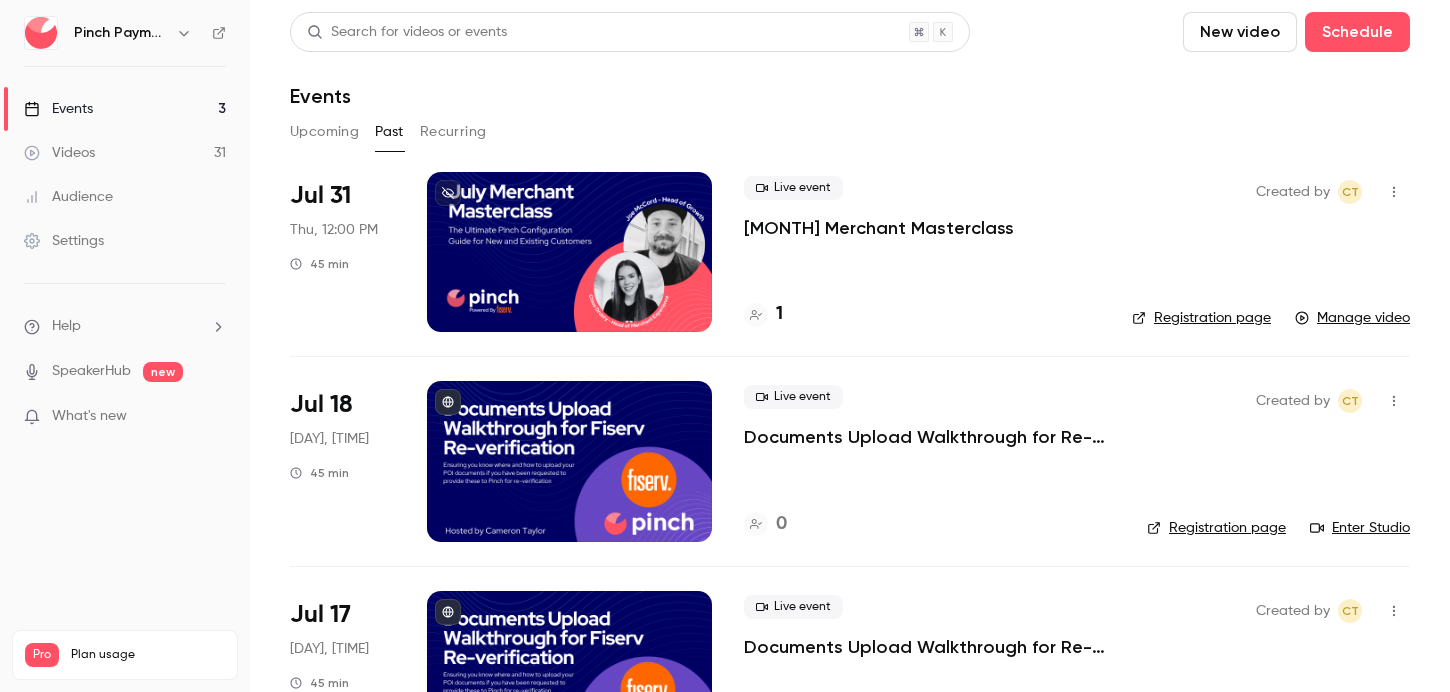 click on "Videos 31" at bounding box center [125, 153] 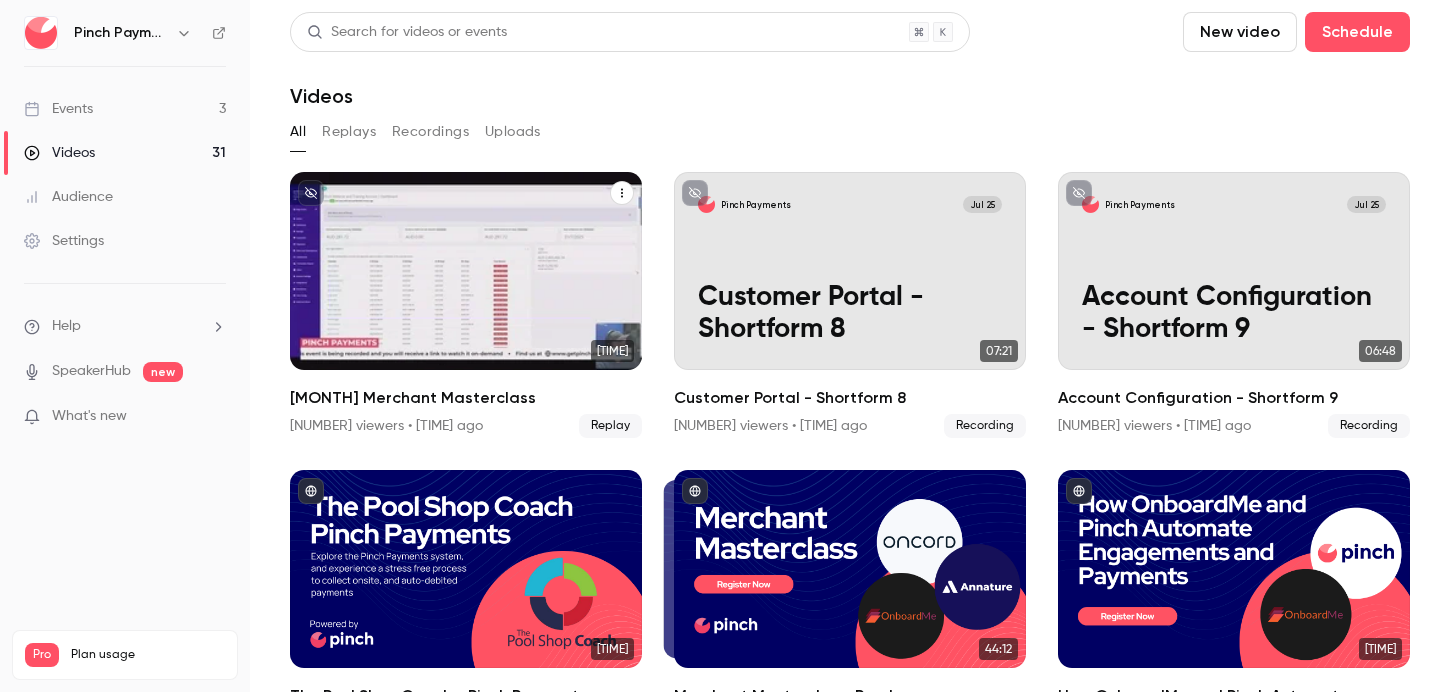 click at bounding box center (466, 271) 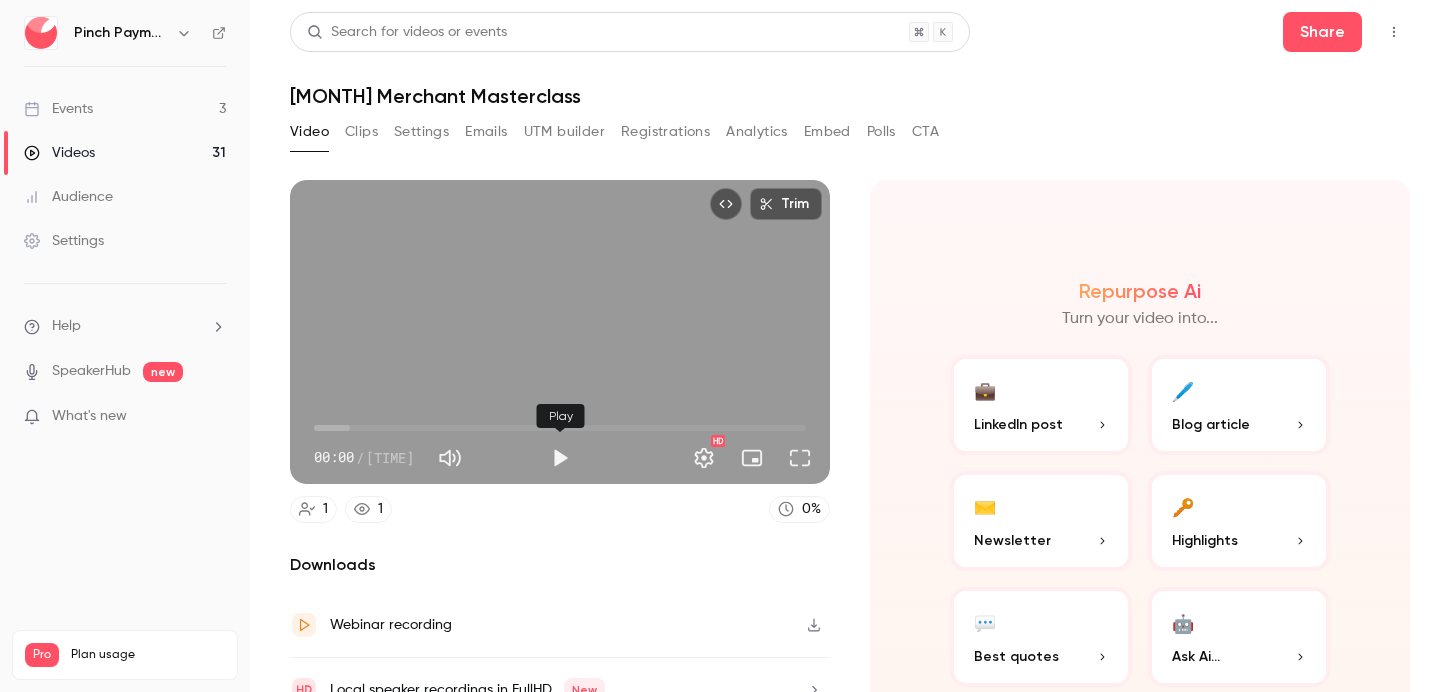 click at bounding box center [560, 458] 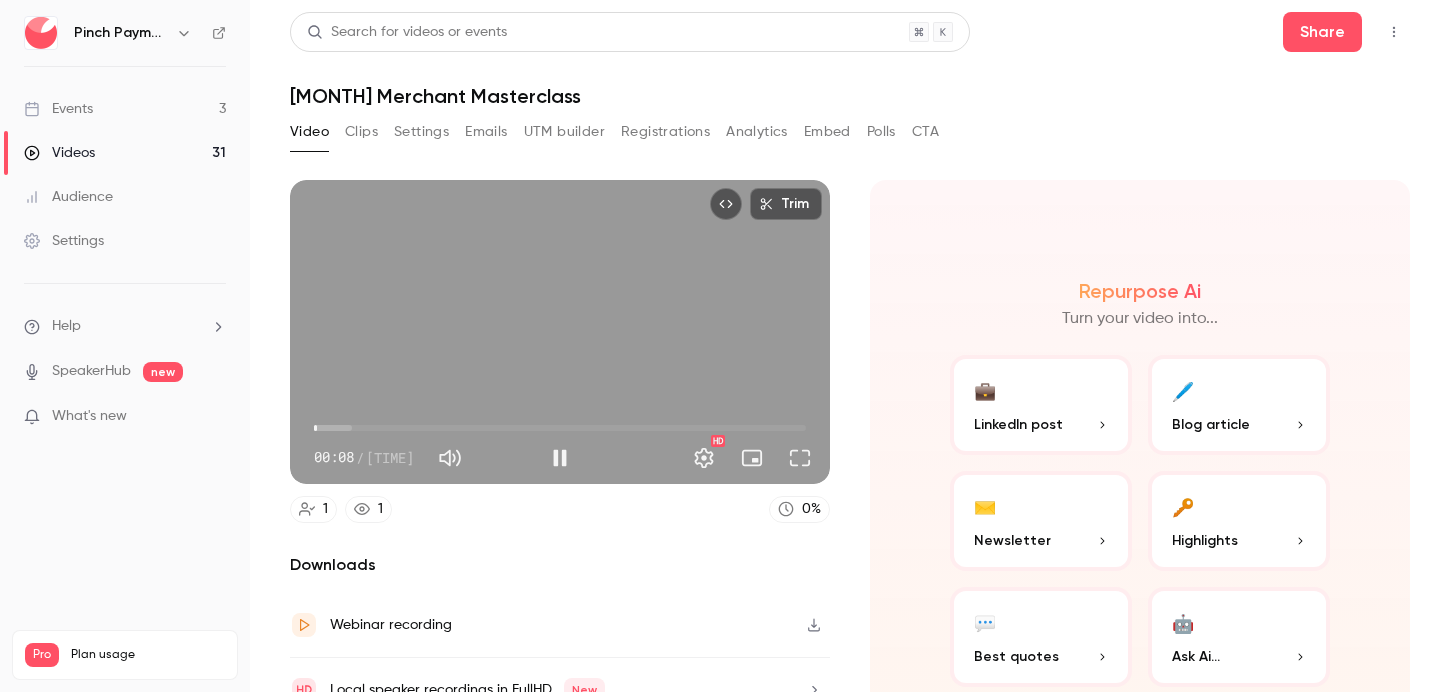 click on "00:08" at bounding box center (560, 428) 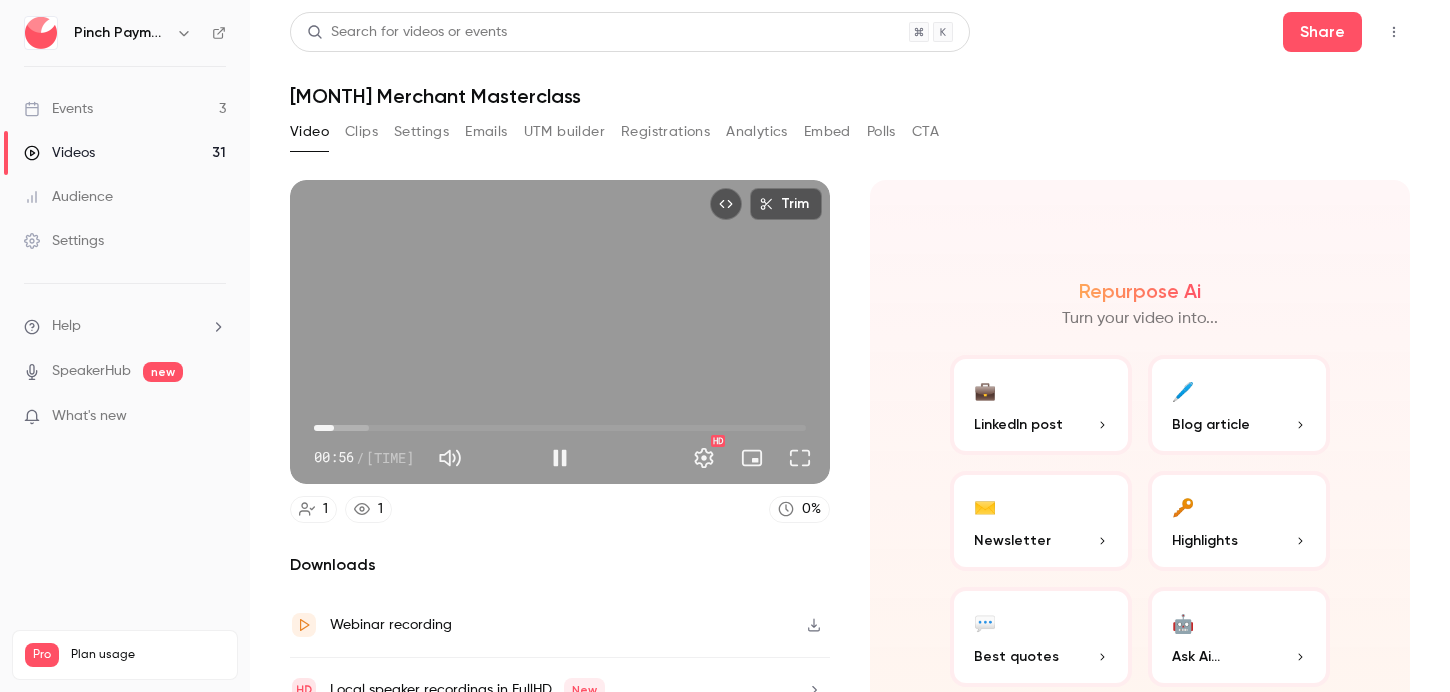 click on "00:56" at bounding box center [560, 428] 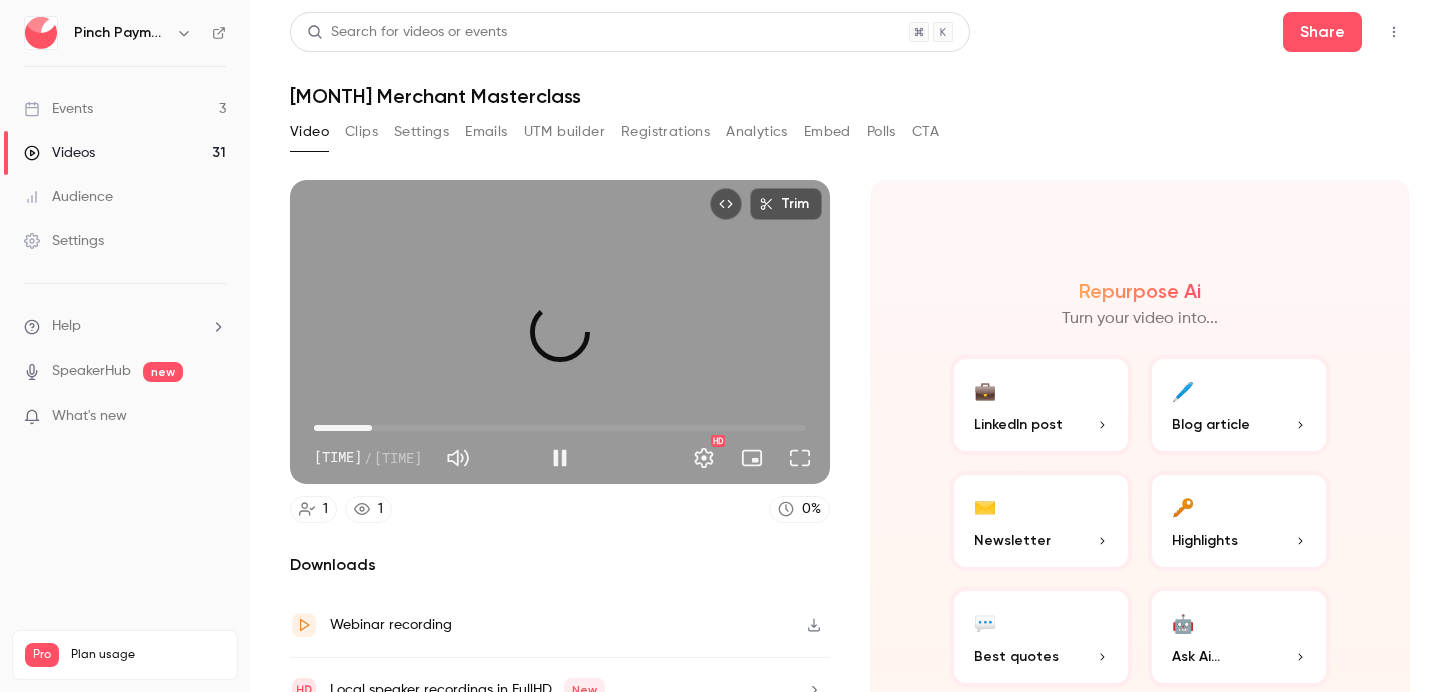 click on "02:46" at bounding box center [560, 428] 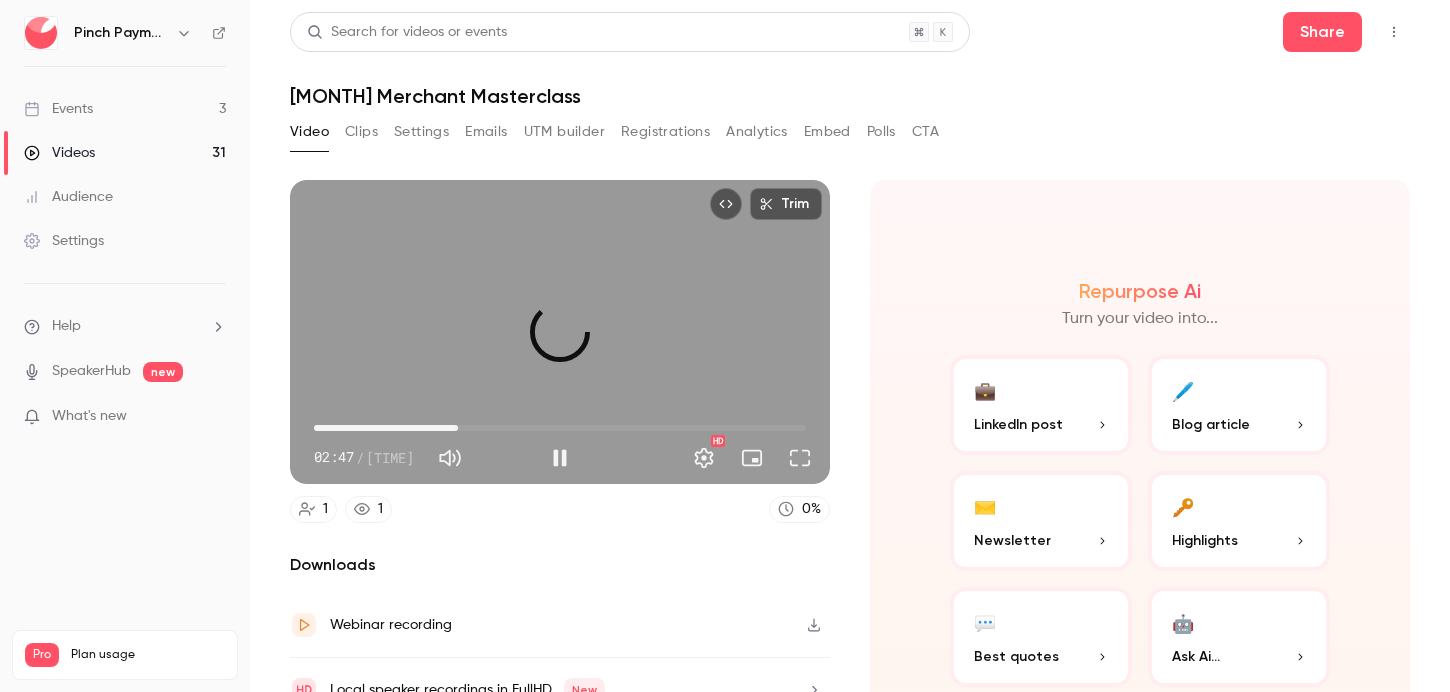click on "06:52" at bounding box center (560, 428) 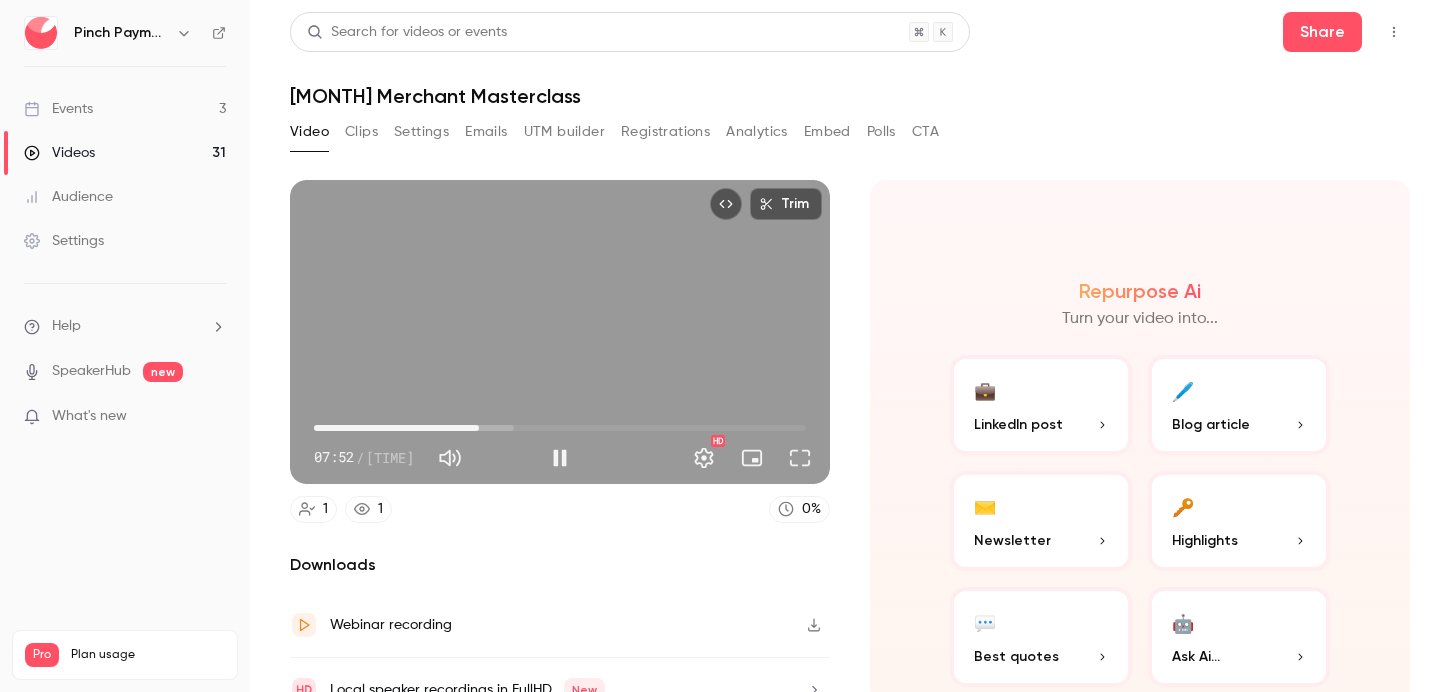 click on "07:52" at bounding box center (560, 428) 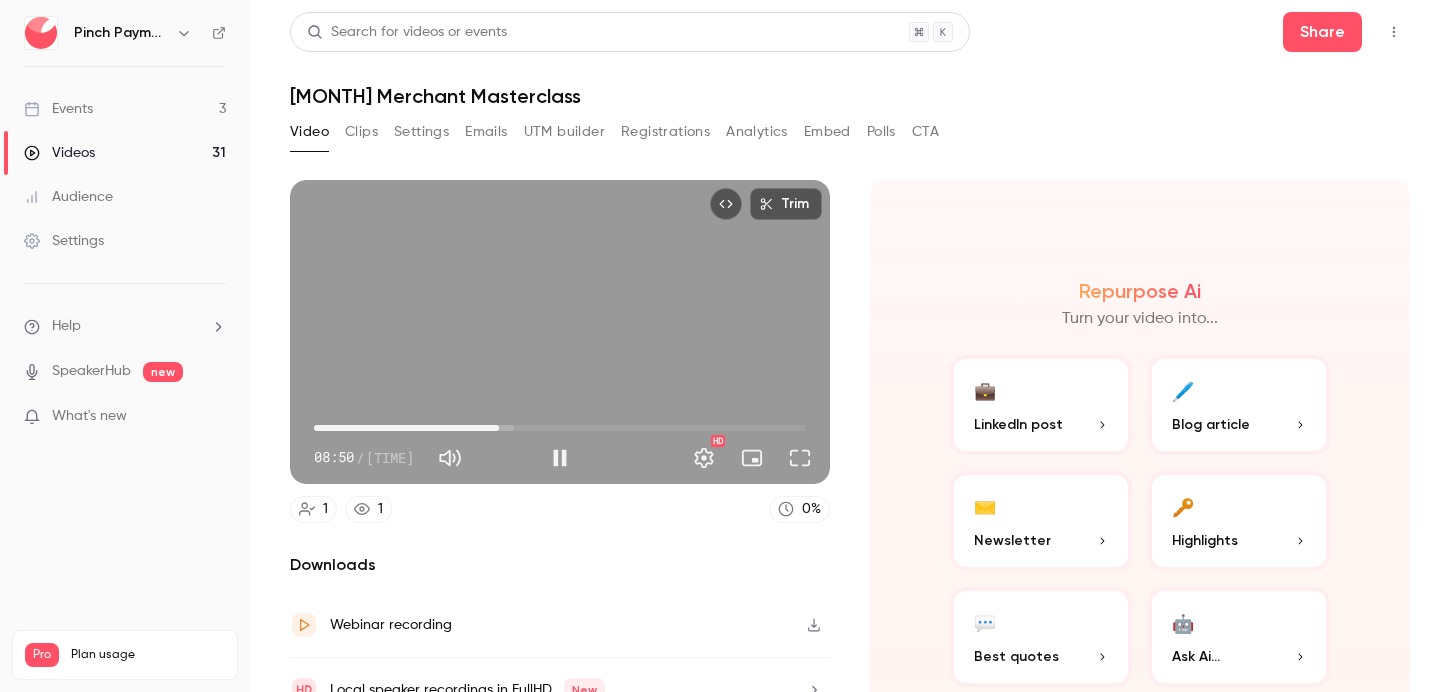 click on "08:50" at bounding box center (560, 428) 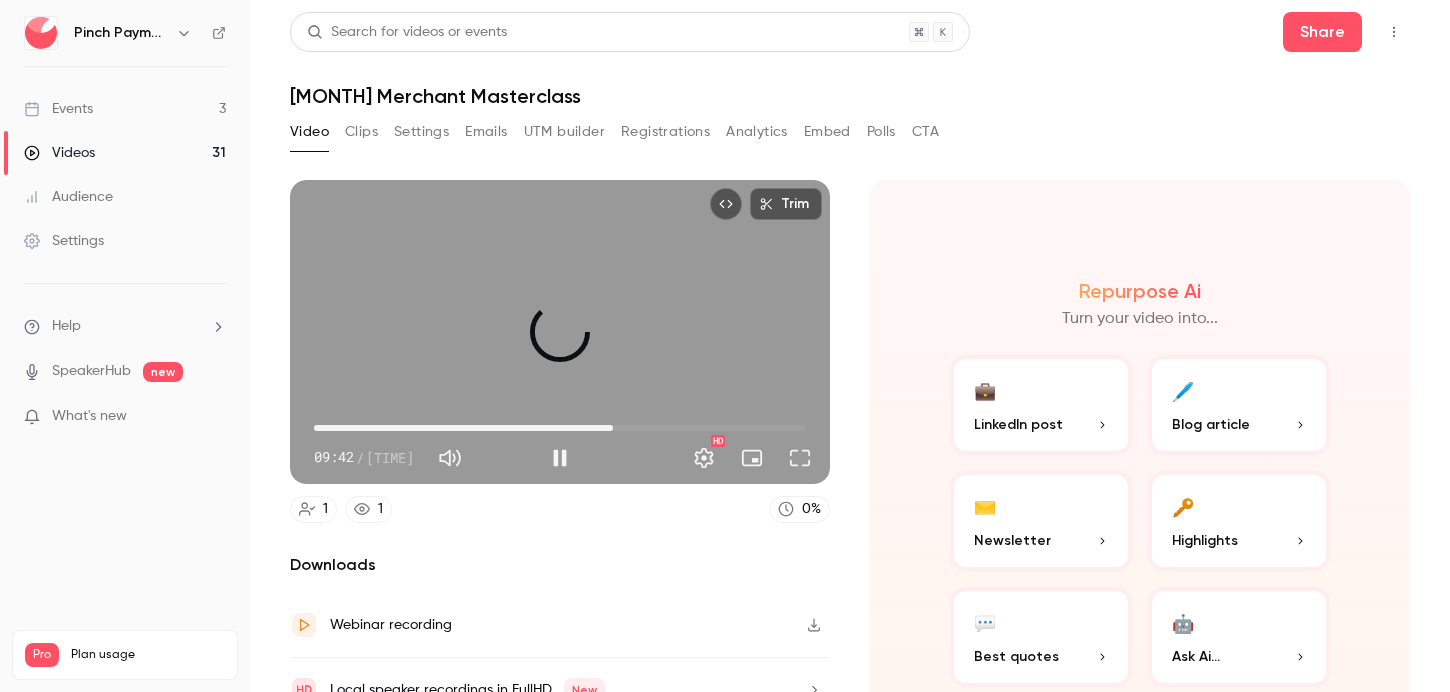 click on "14:16" at bounding box center [560, 428] 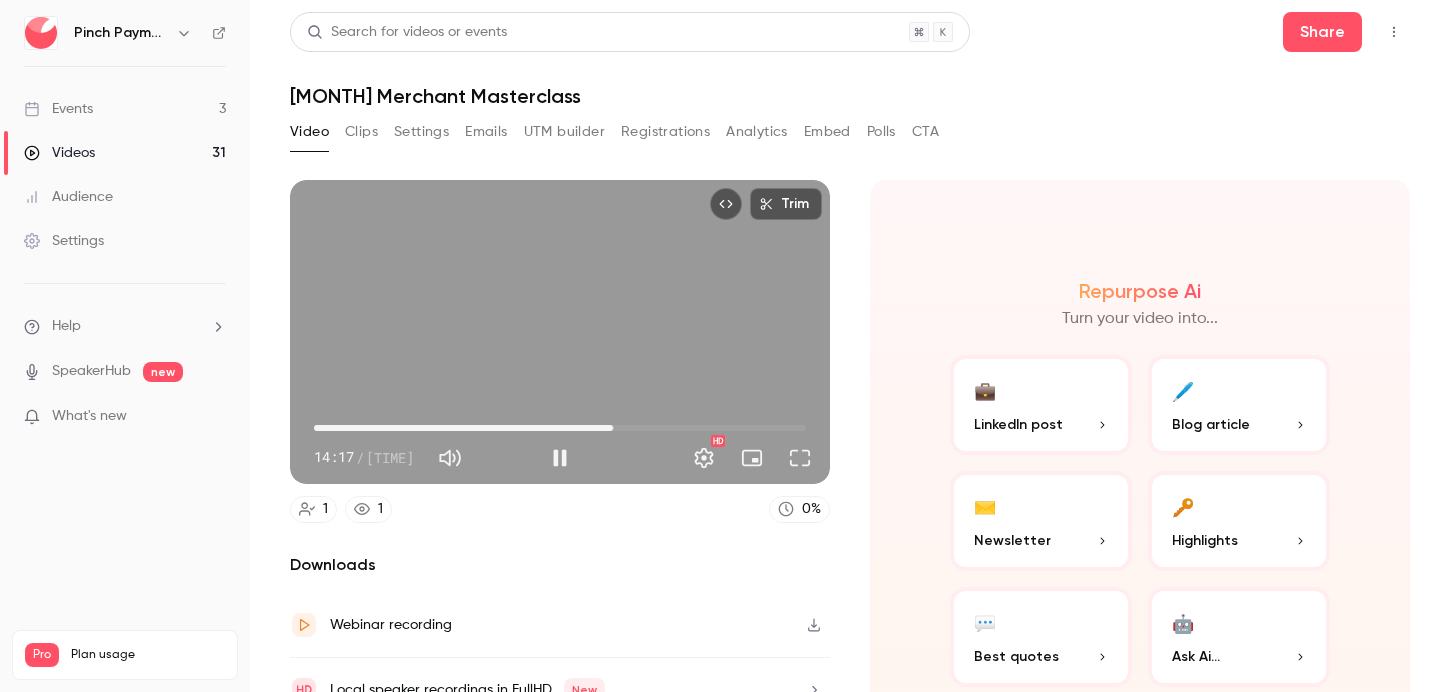 click on "14:17" at bounding box center [560, 428] 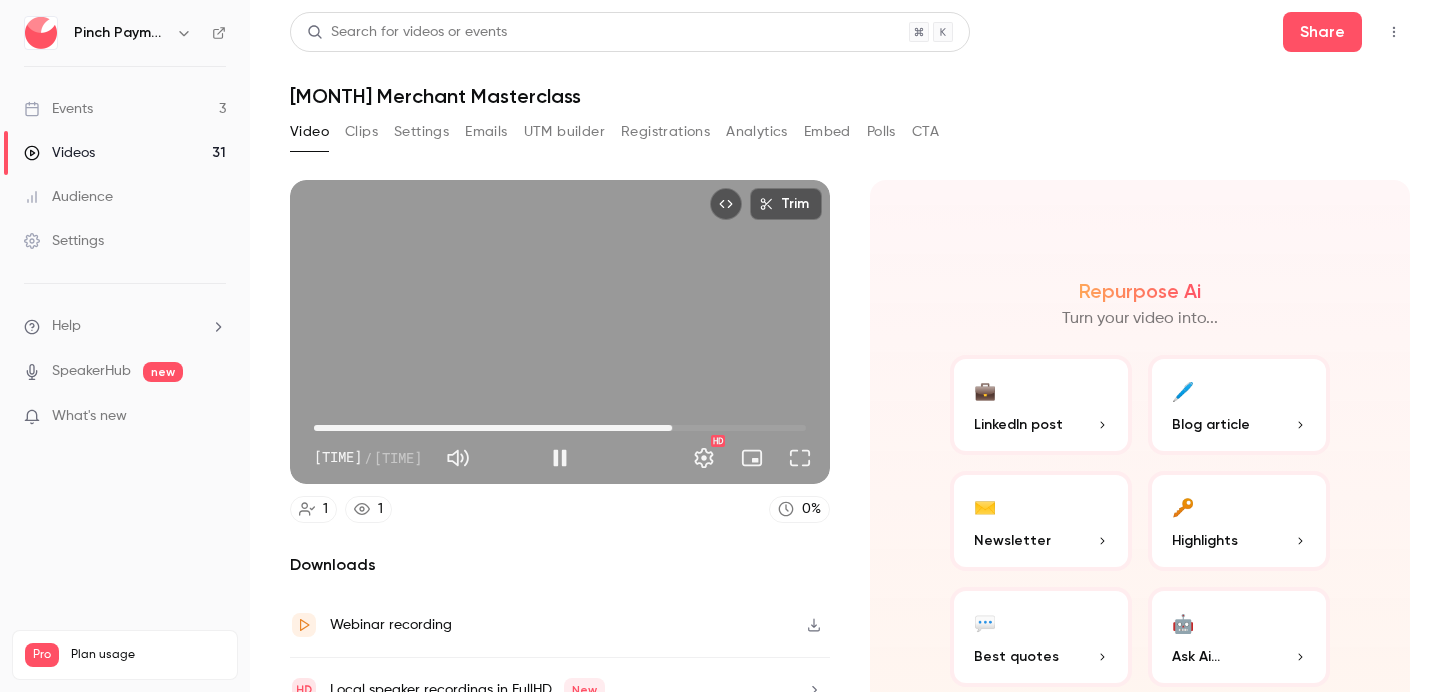 click on "17:06" at bounding box center [560, 428] 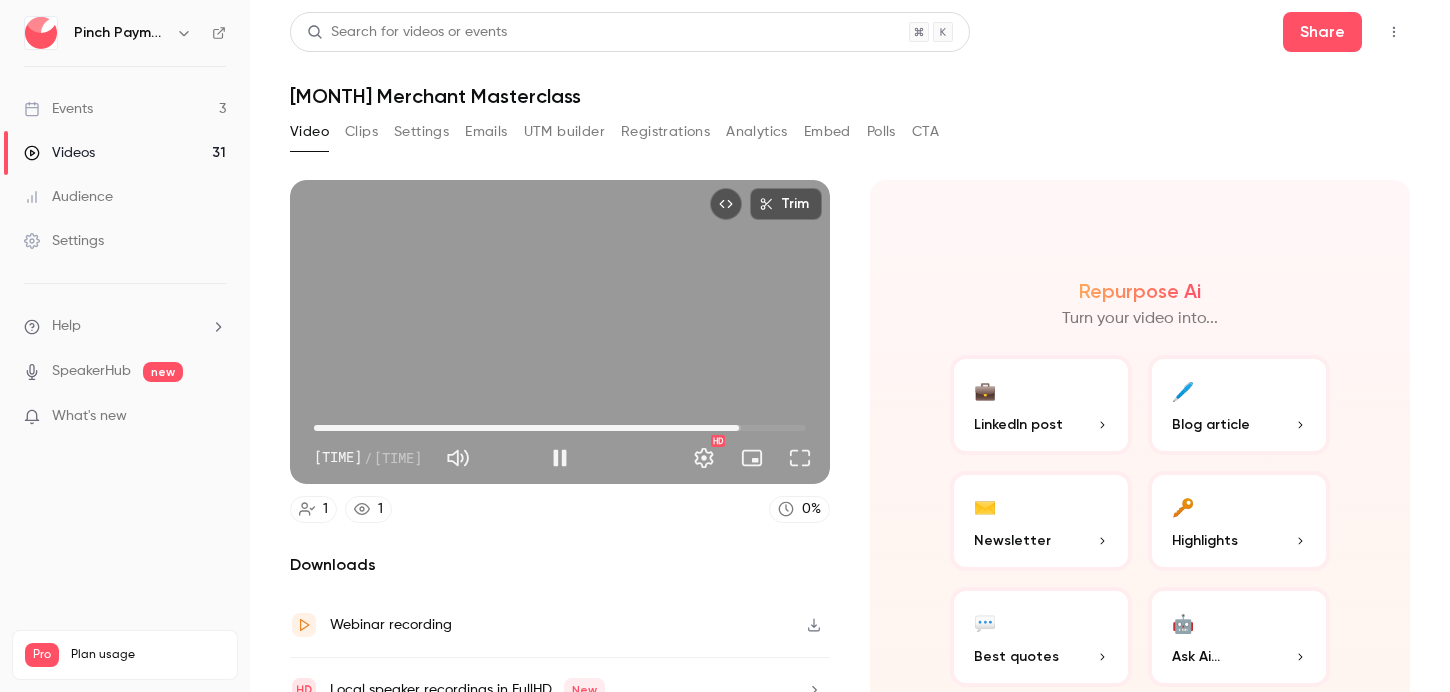 type on "******" 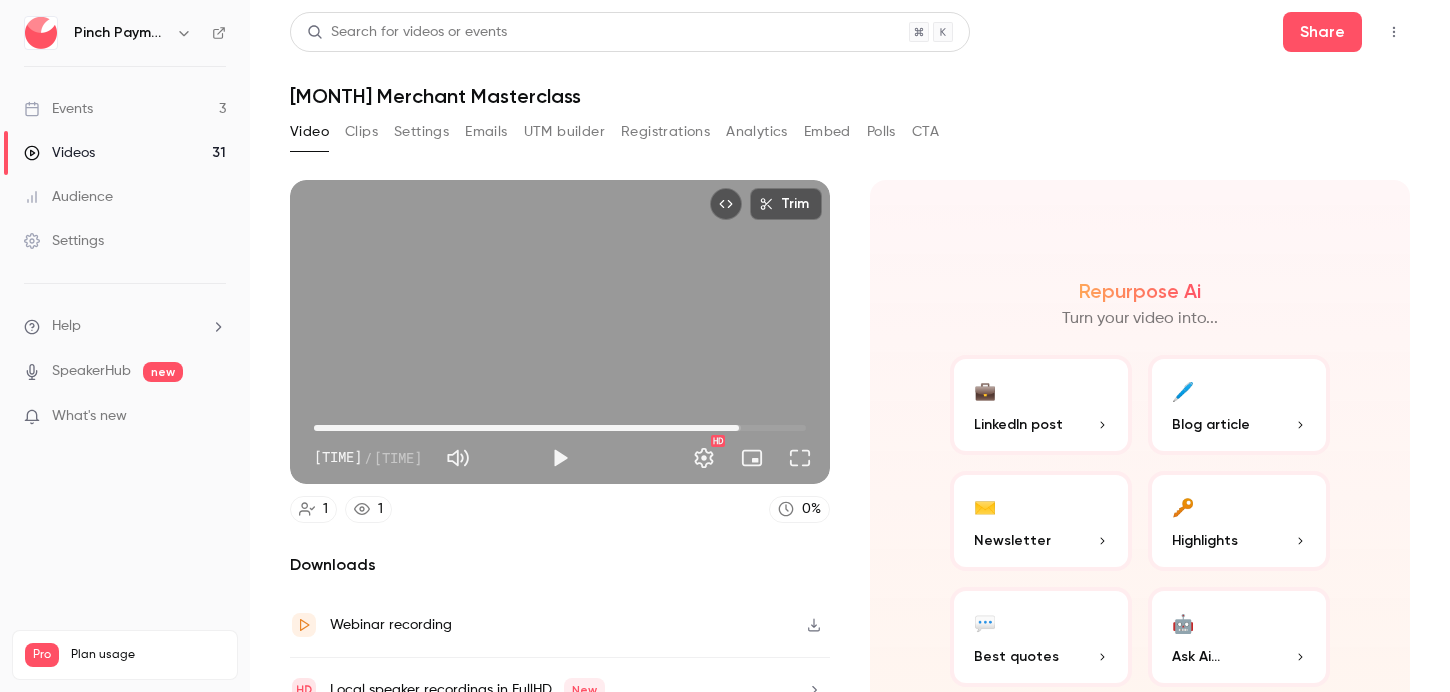 click on "Video Clips Settings Emails UTM builder Registrations Analytics Embed Polls CTA" at bounding box center (850, 136) 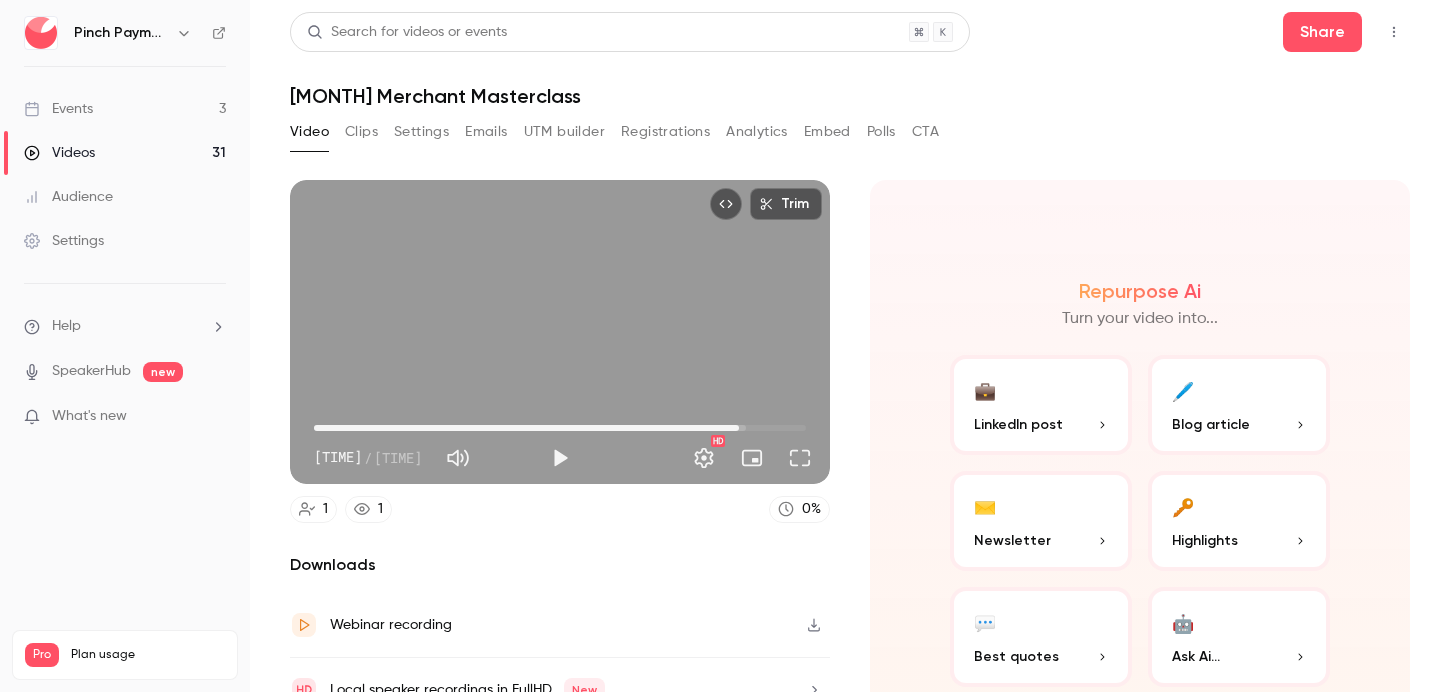 click on "Video" at bounding box center [309, 132] 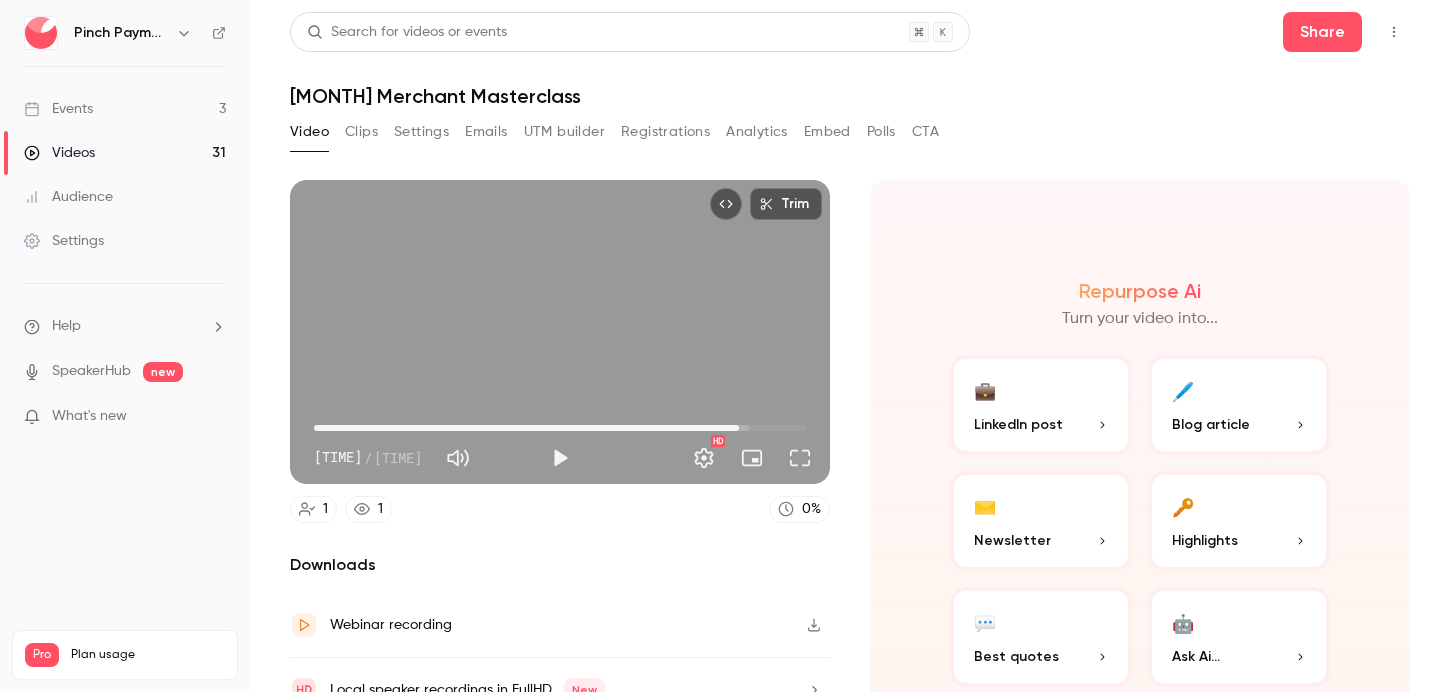 click on "Videos 31" at bounding box center [125, 153] 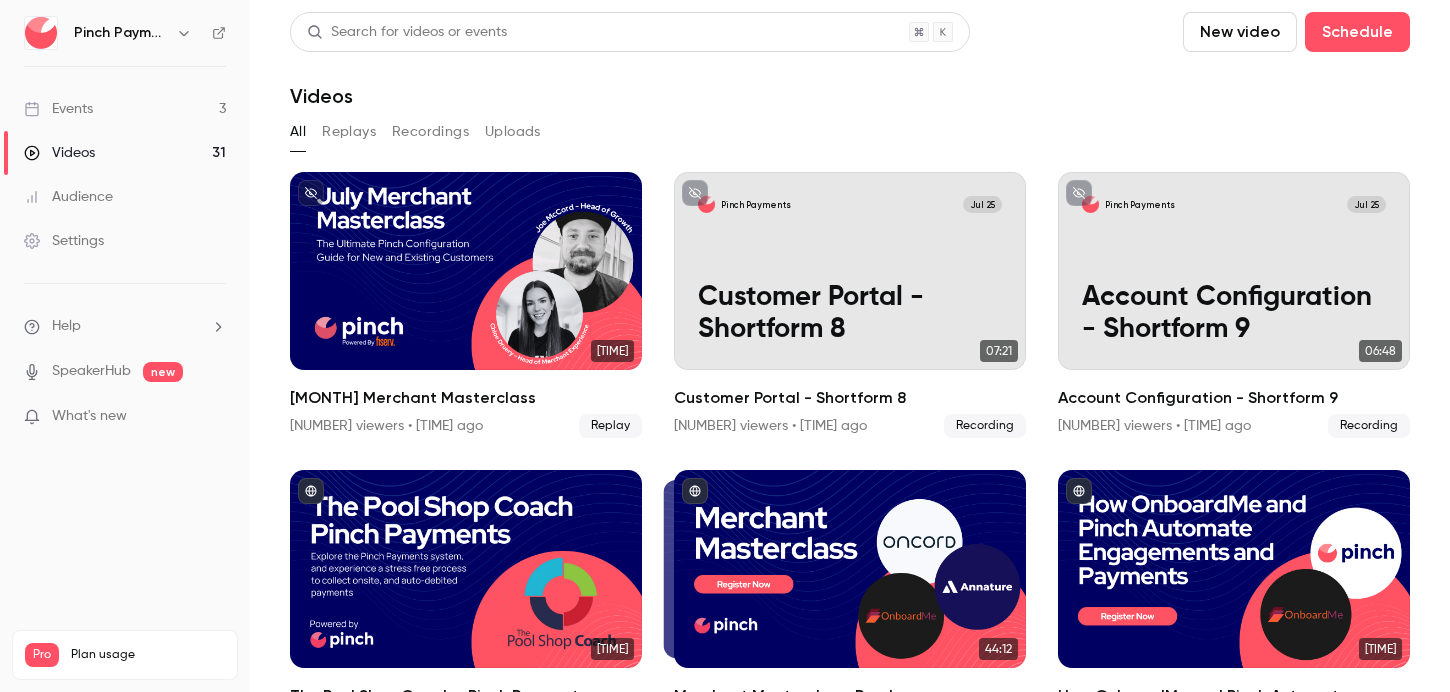 click on "New video" at bounding box center [1240, 32] 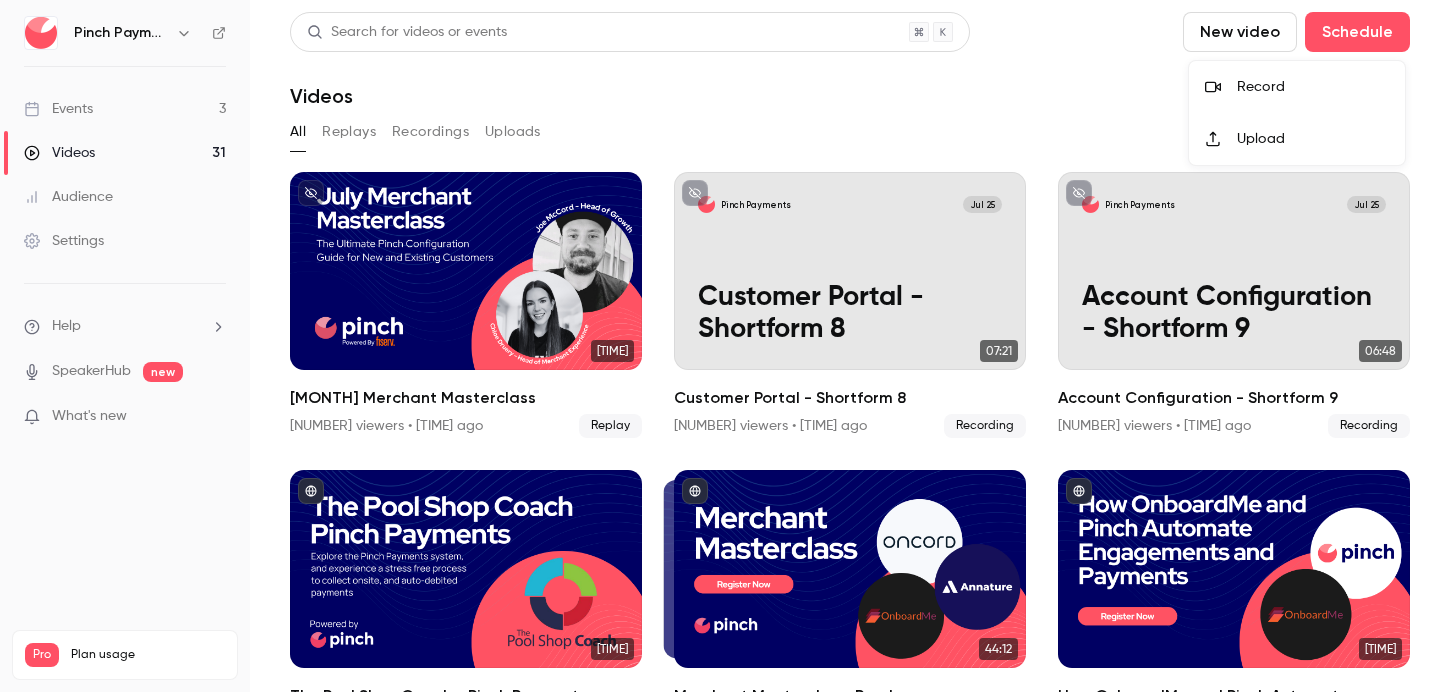 click at bounding box center [1221, 87] 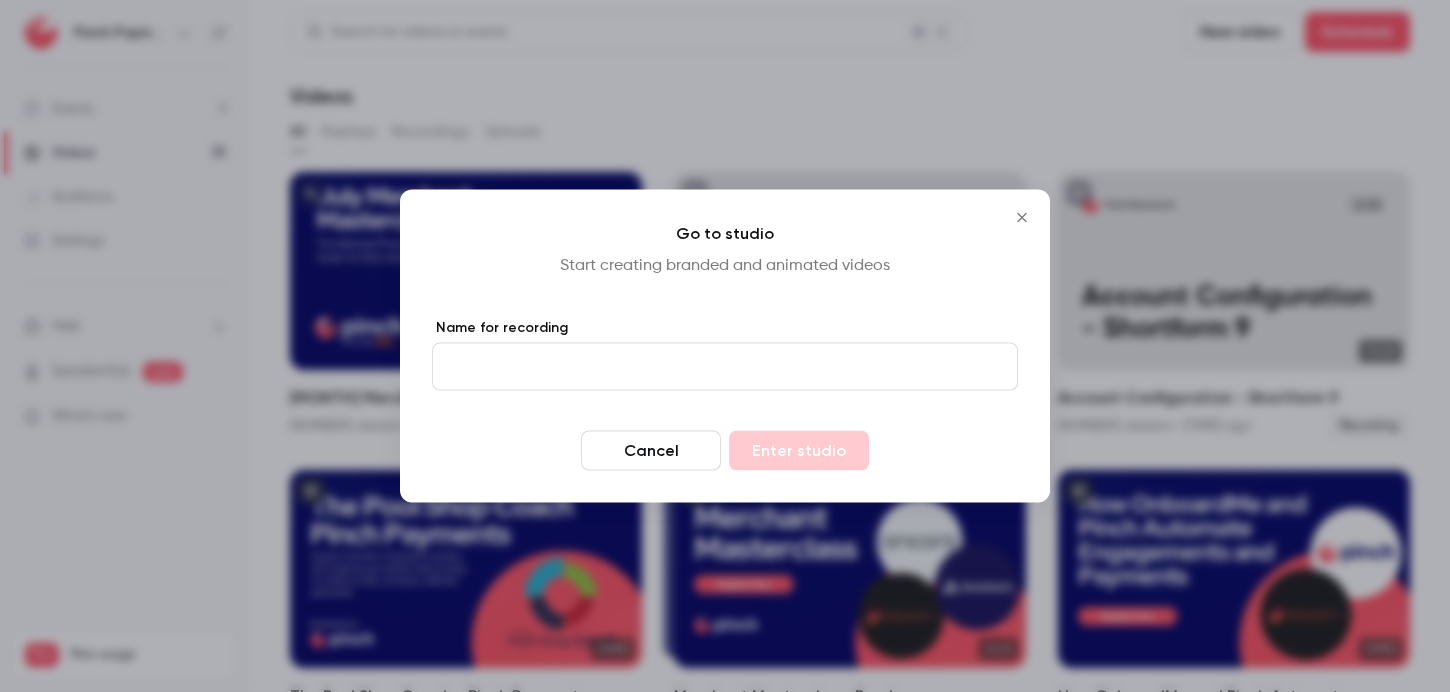 click on "Name for recording" at bounding box center (725, 328) 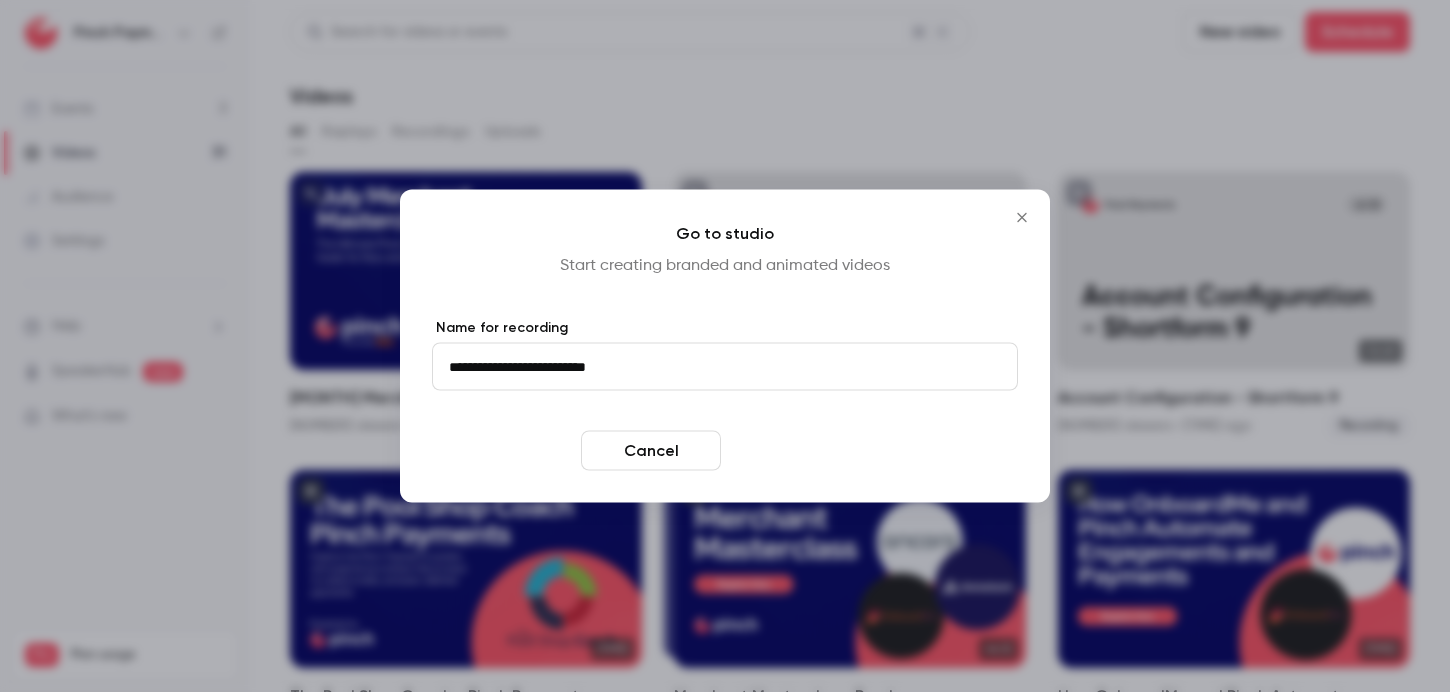 type on "**********" 